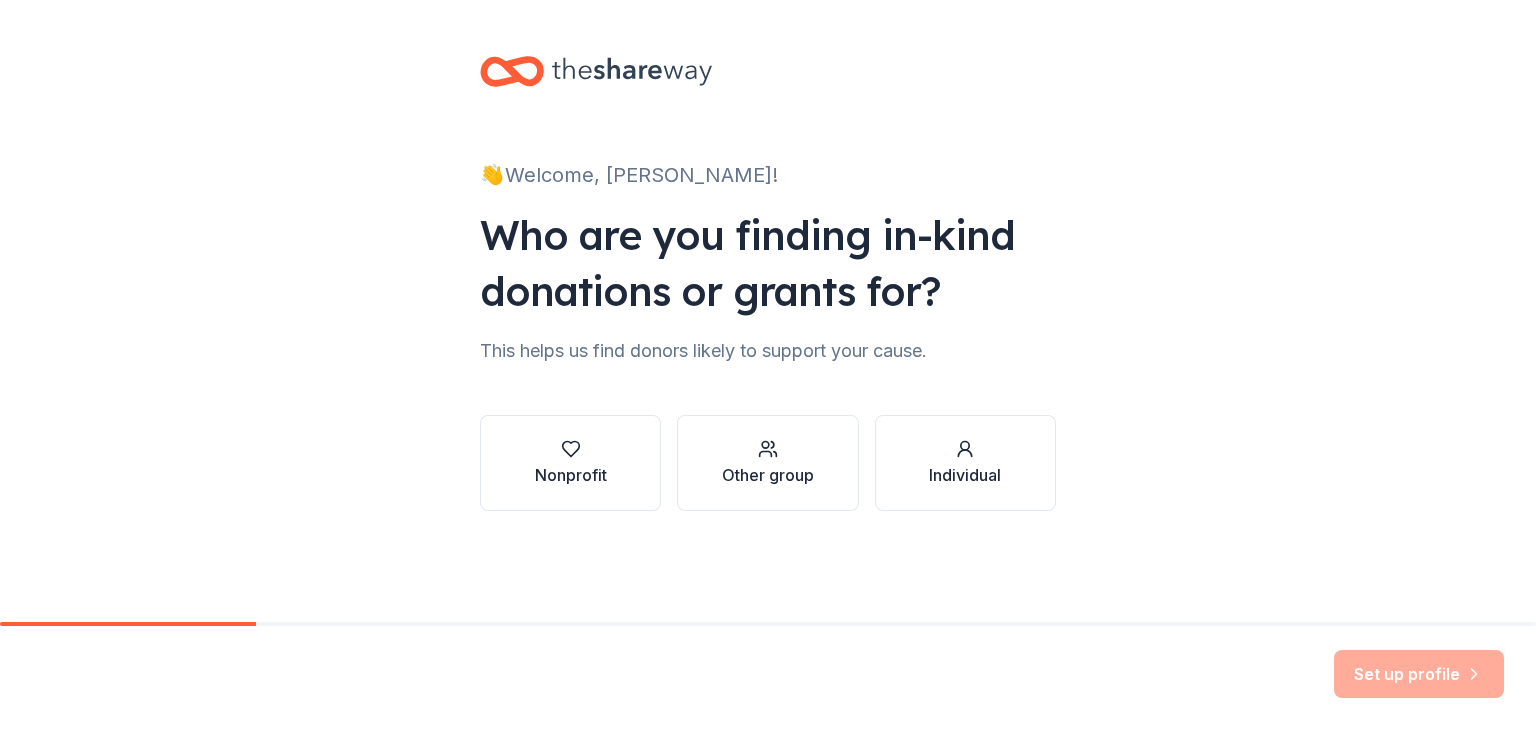 scroll, scrollTop: 0, scrollLeft: 0, axis: both 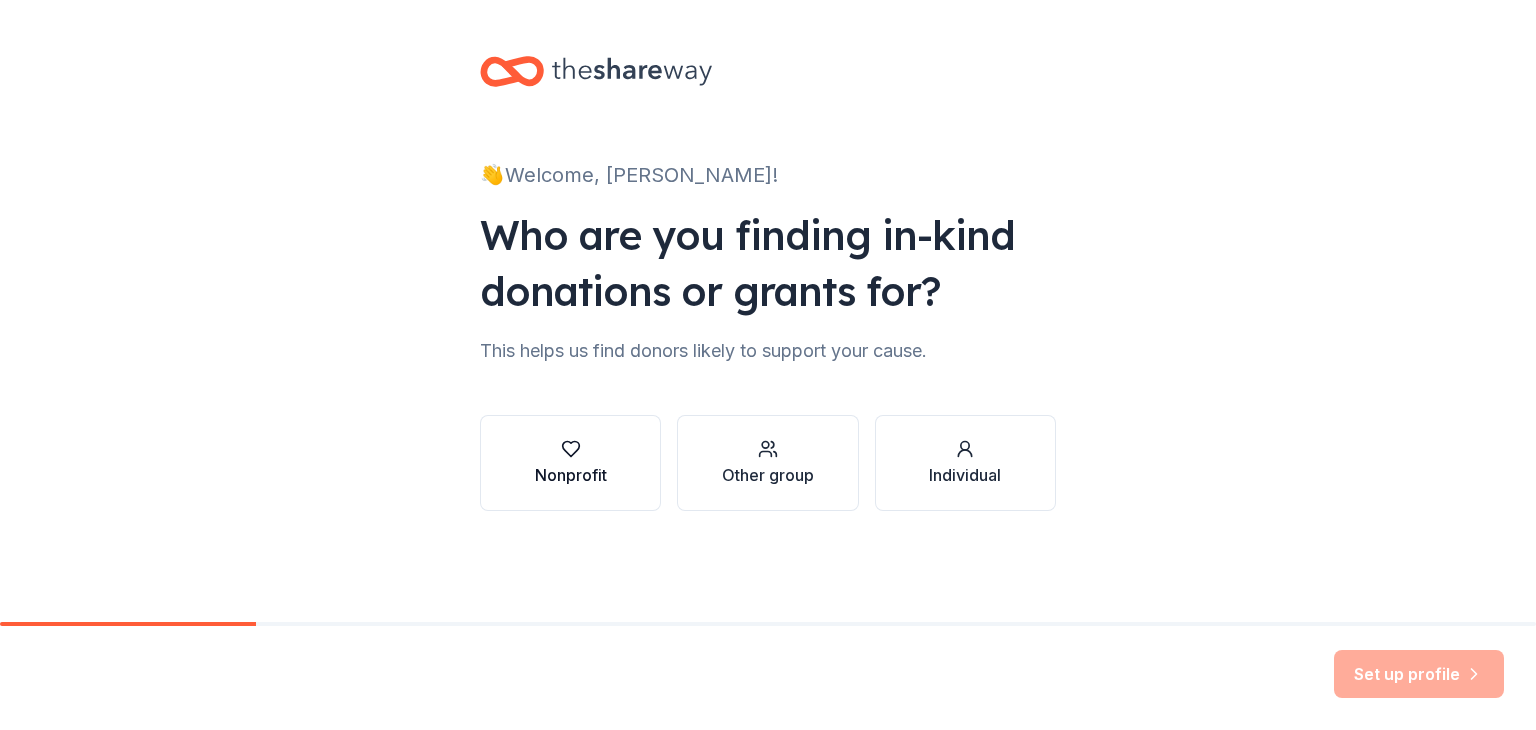 click on "Nonprofit" at bounding box center (570, 463) 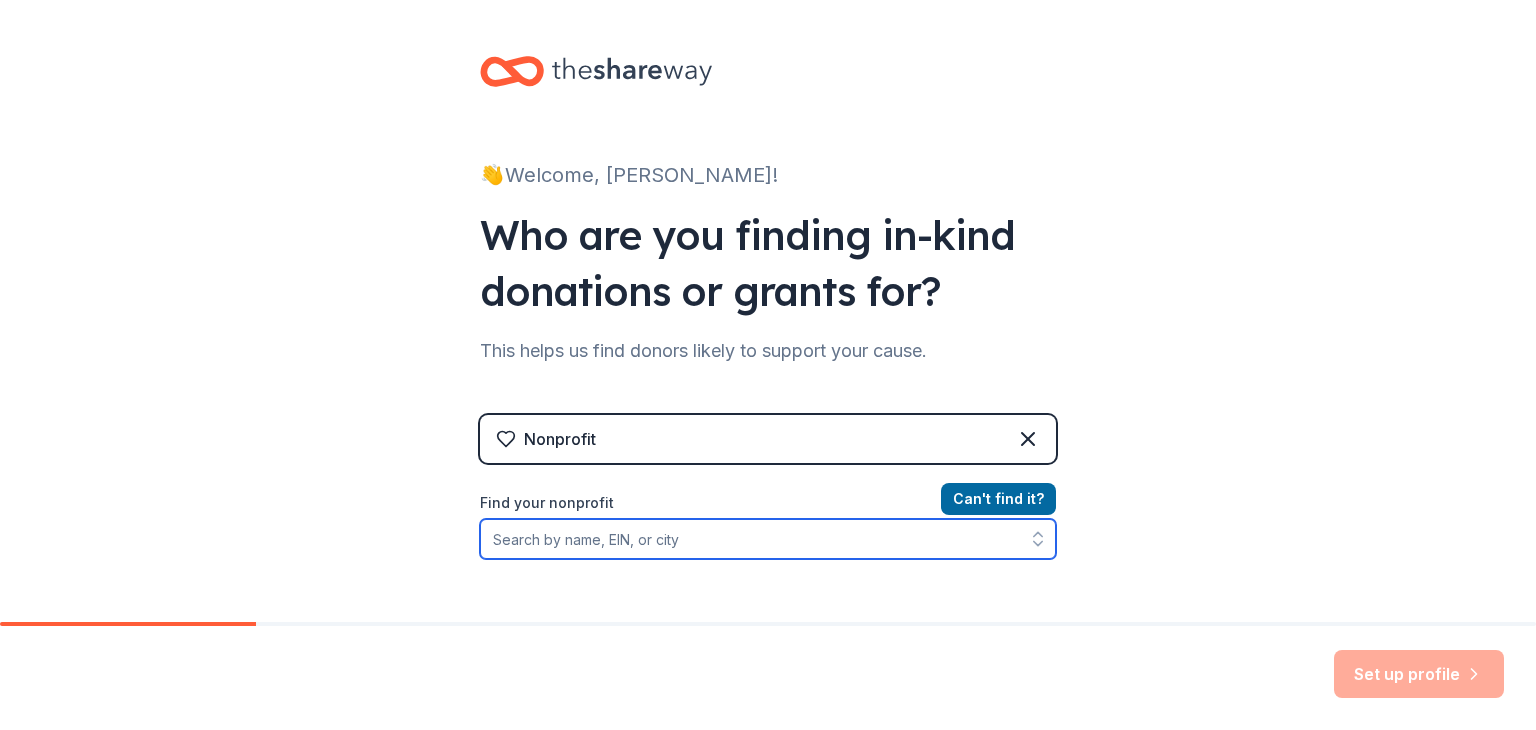 click on "Find your nonprofit" at bounding box center (768, 539) 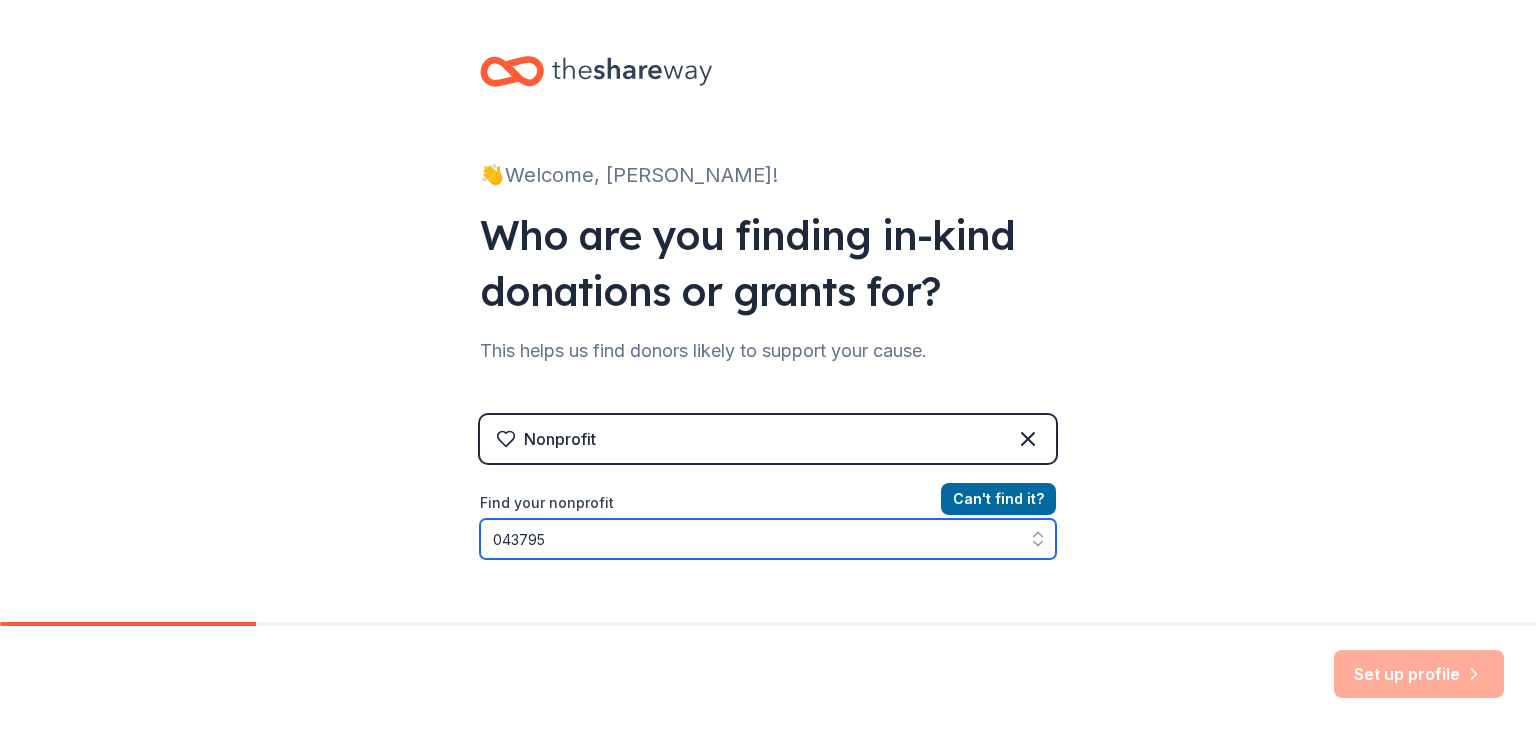 scroll, scrollTop: 37, scrollLeft: 0, axis: vertical 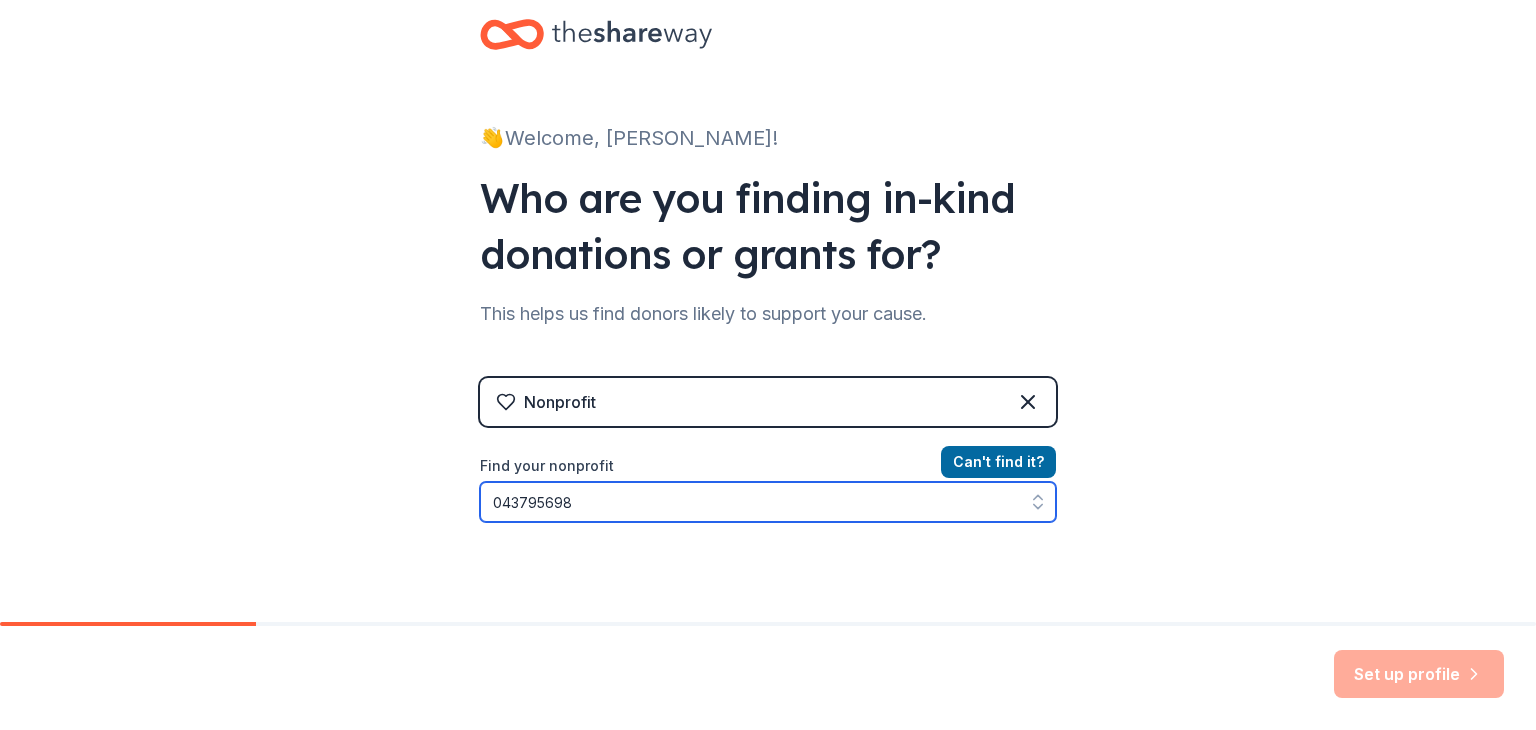 click on "043795698" at bounding box center [768, 502] 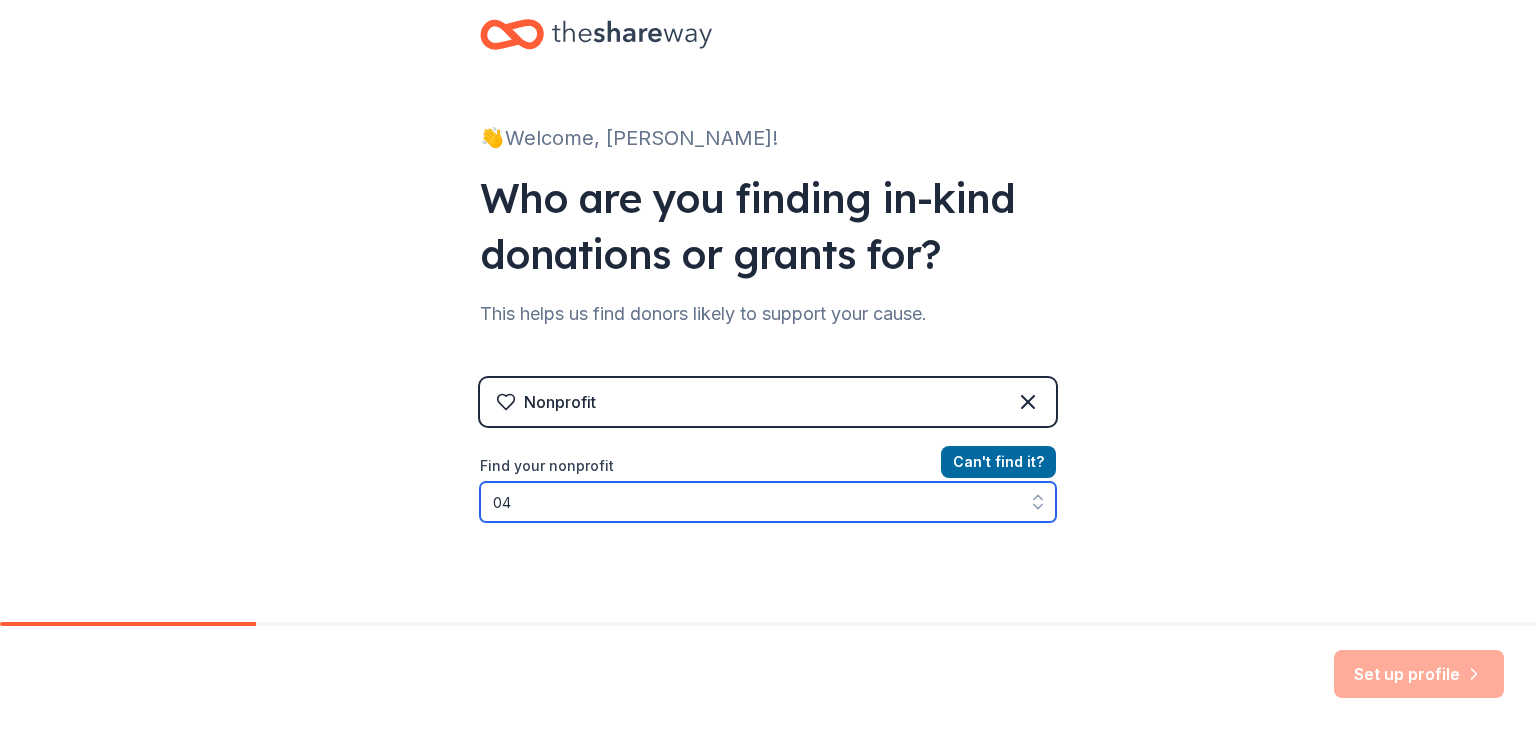 type on "0" 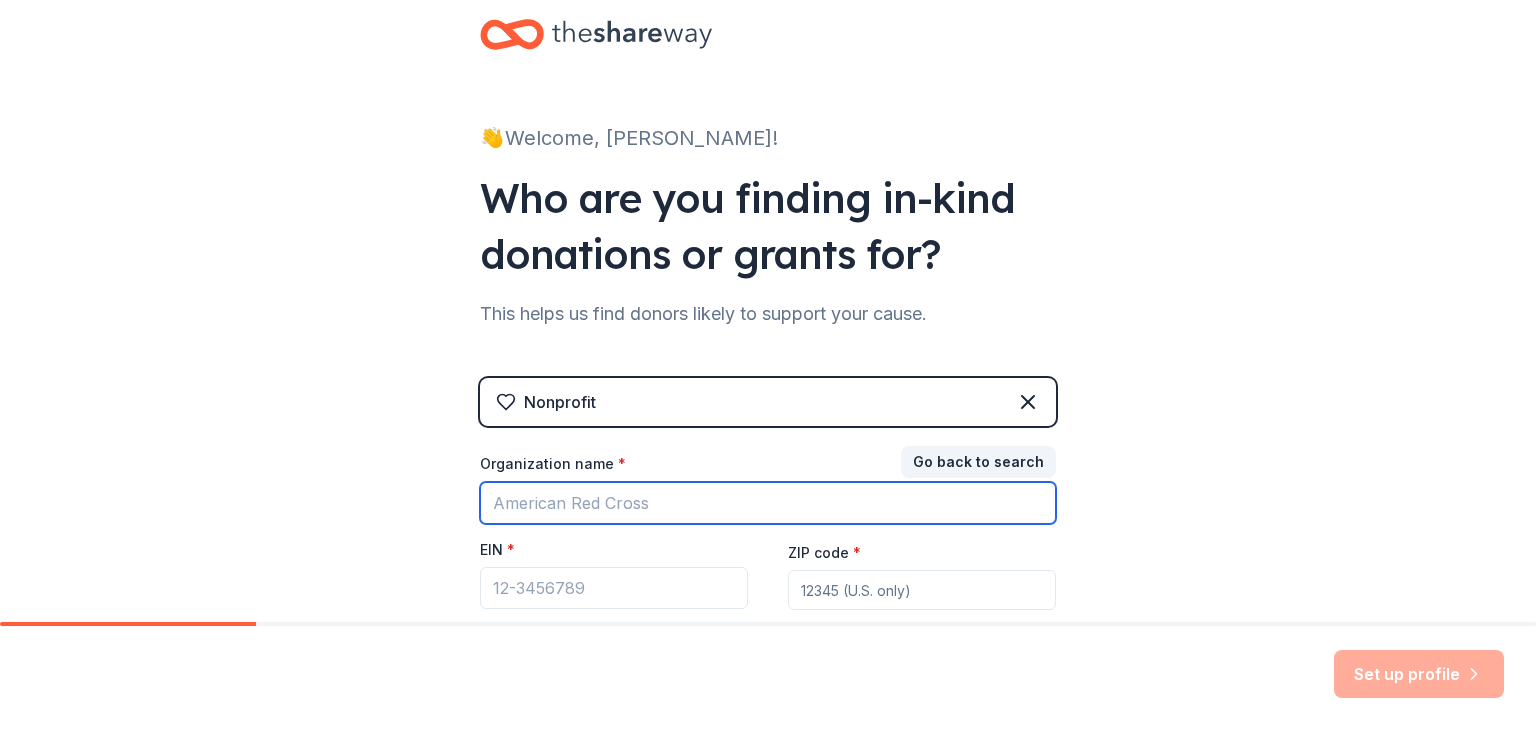 click on "Organization name *" at bounding box center [768, 503] 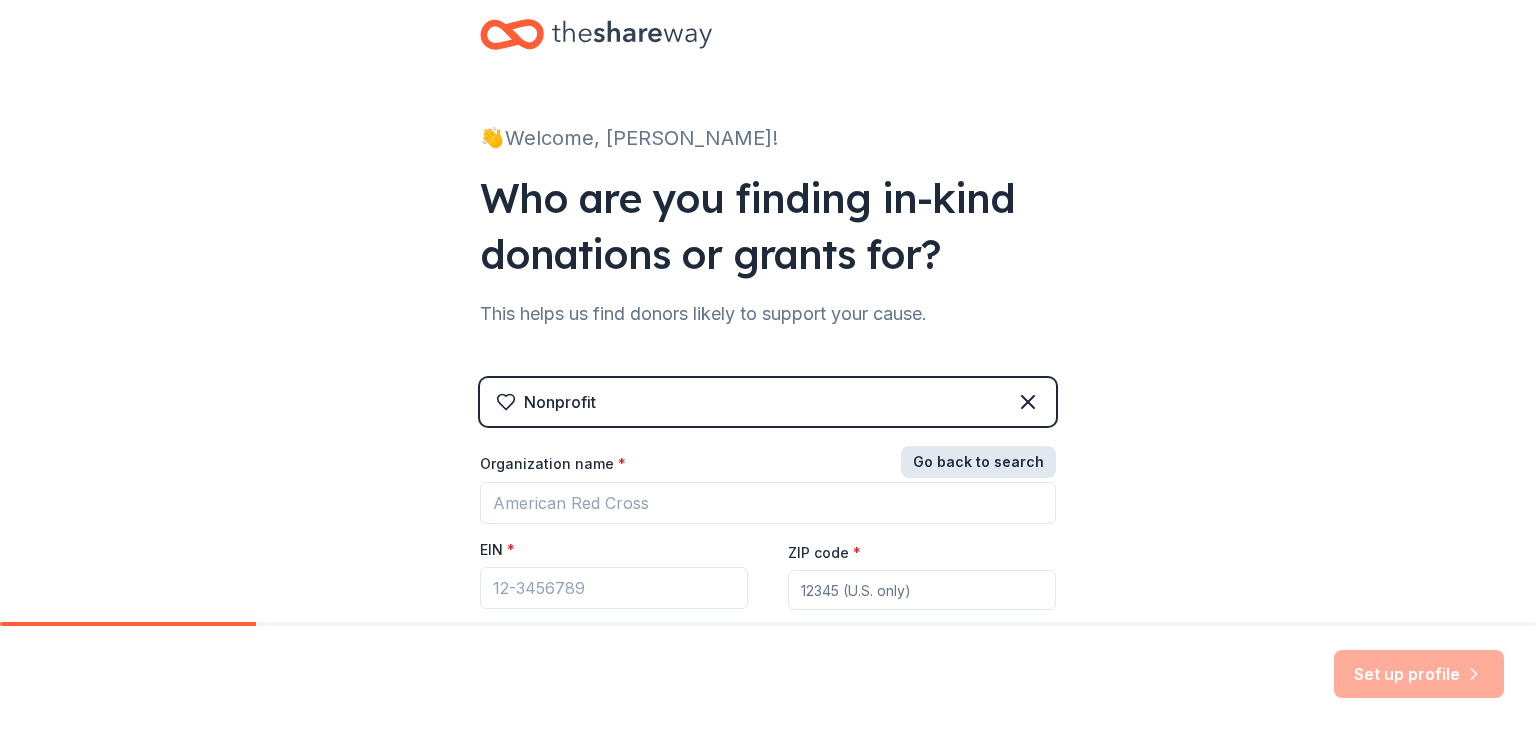 click on "Go back to search" at bounding box center (978, 462) 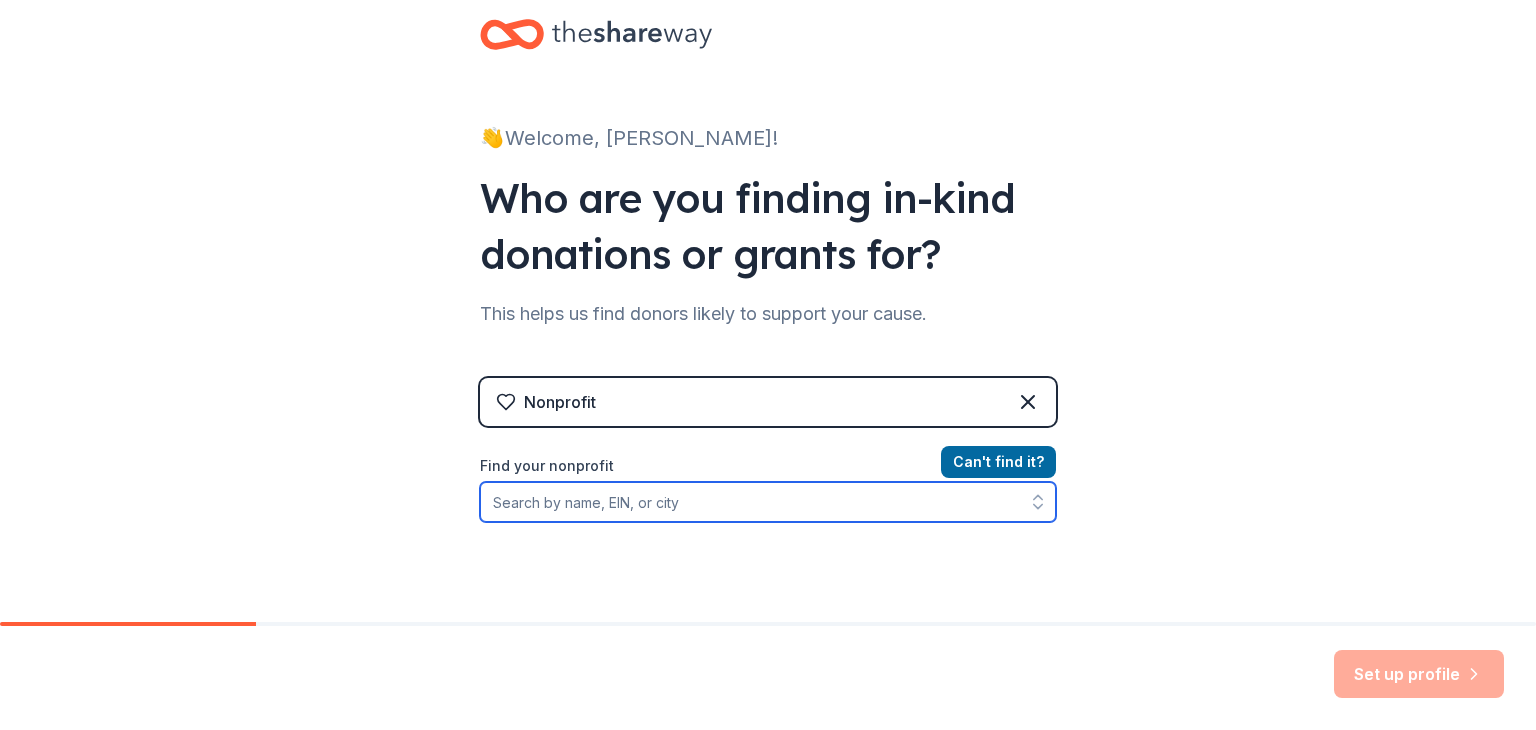 click on "Find your nonprofit" at bounding box center (768, 502) 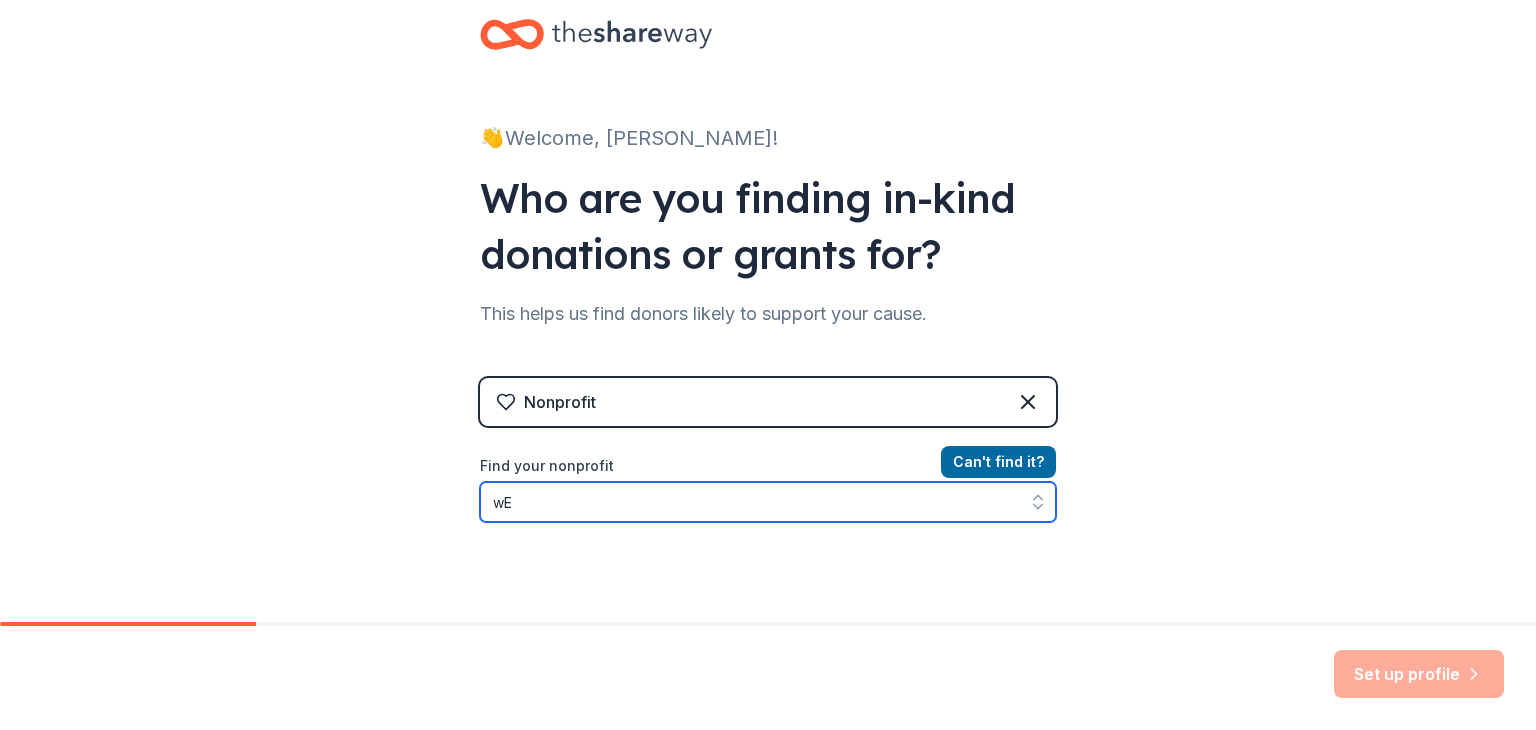 type on "w" 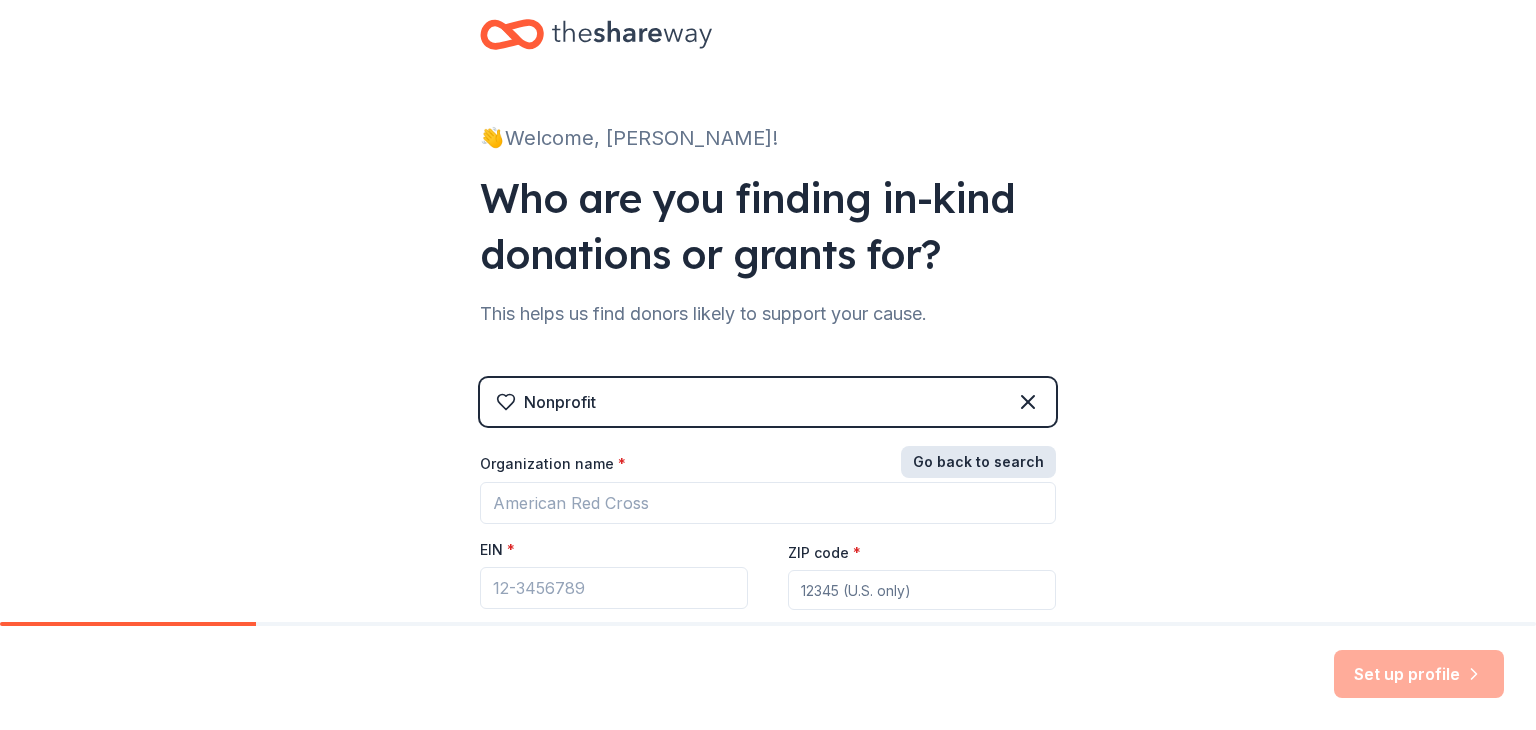 click on "Go back to search" at bounding box center (978, 462) 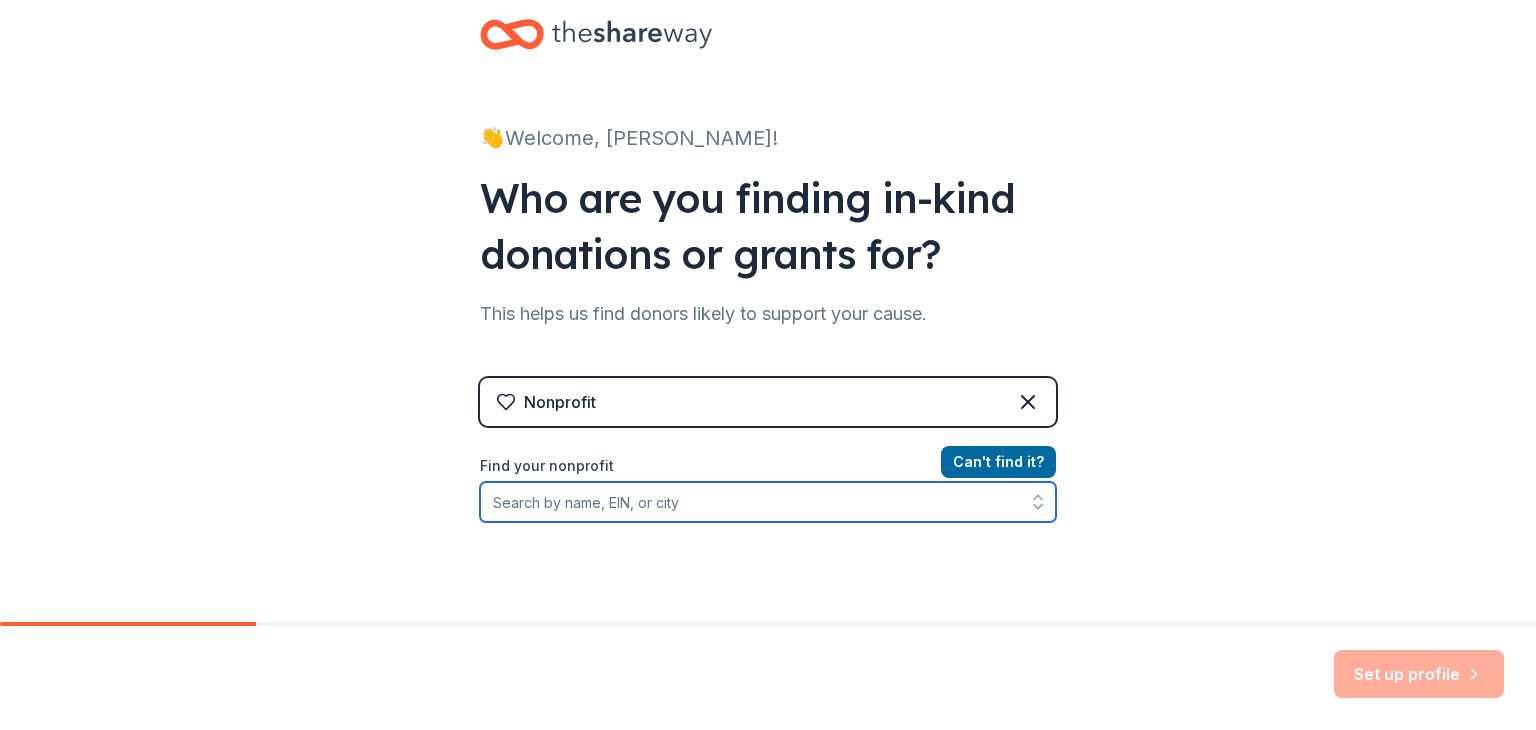 click on "Find your nonprofit" at bounding box center (768, 502) 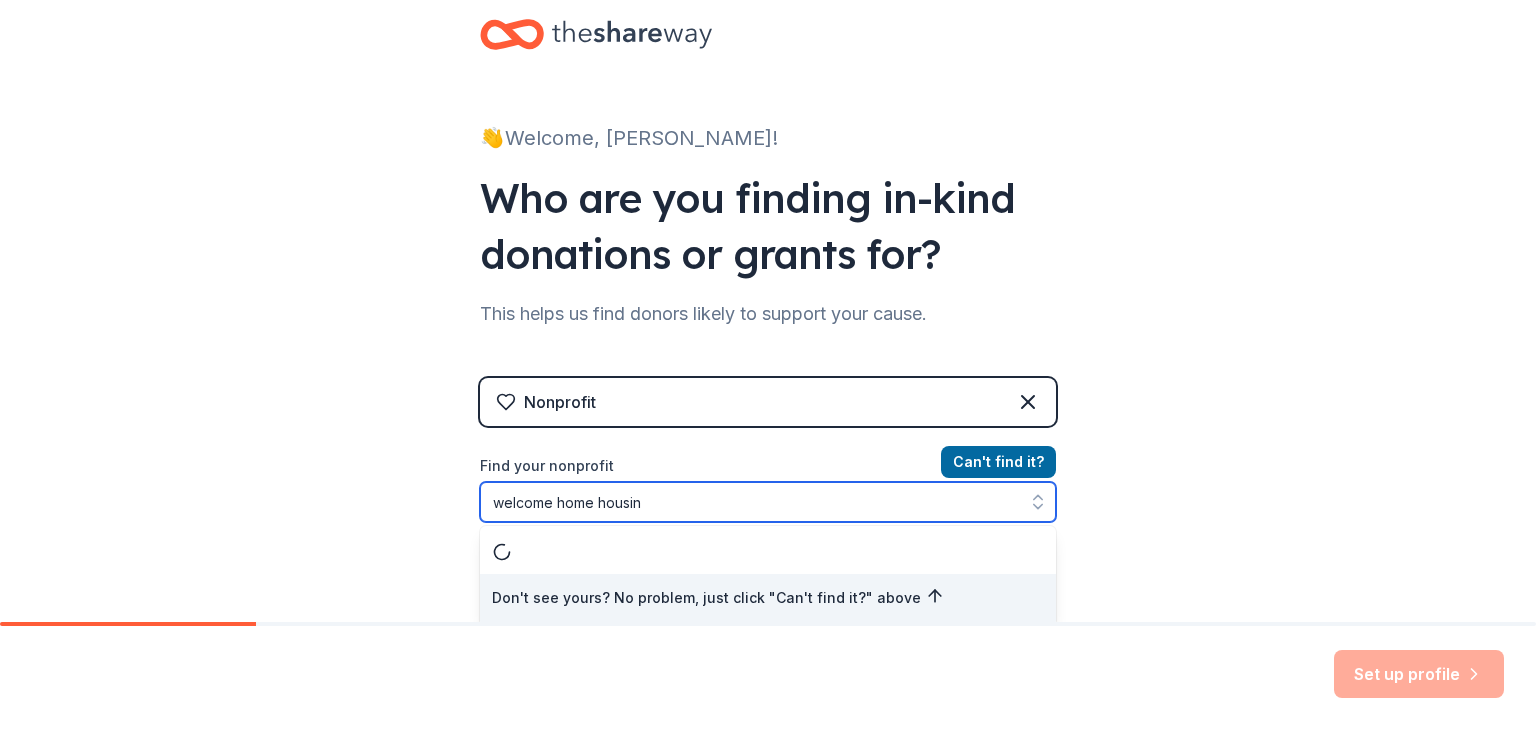 type on "welcome home housing" 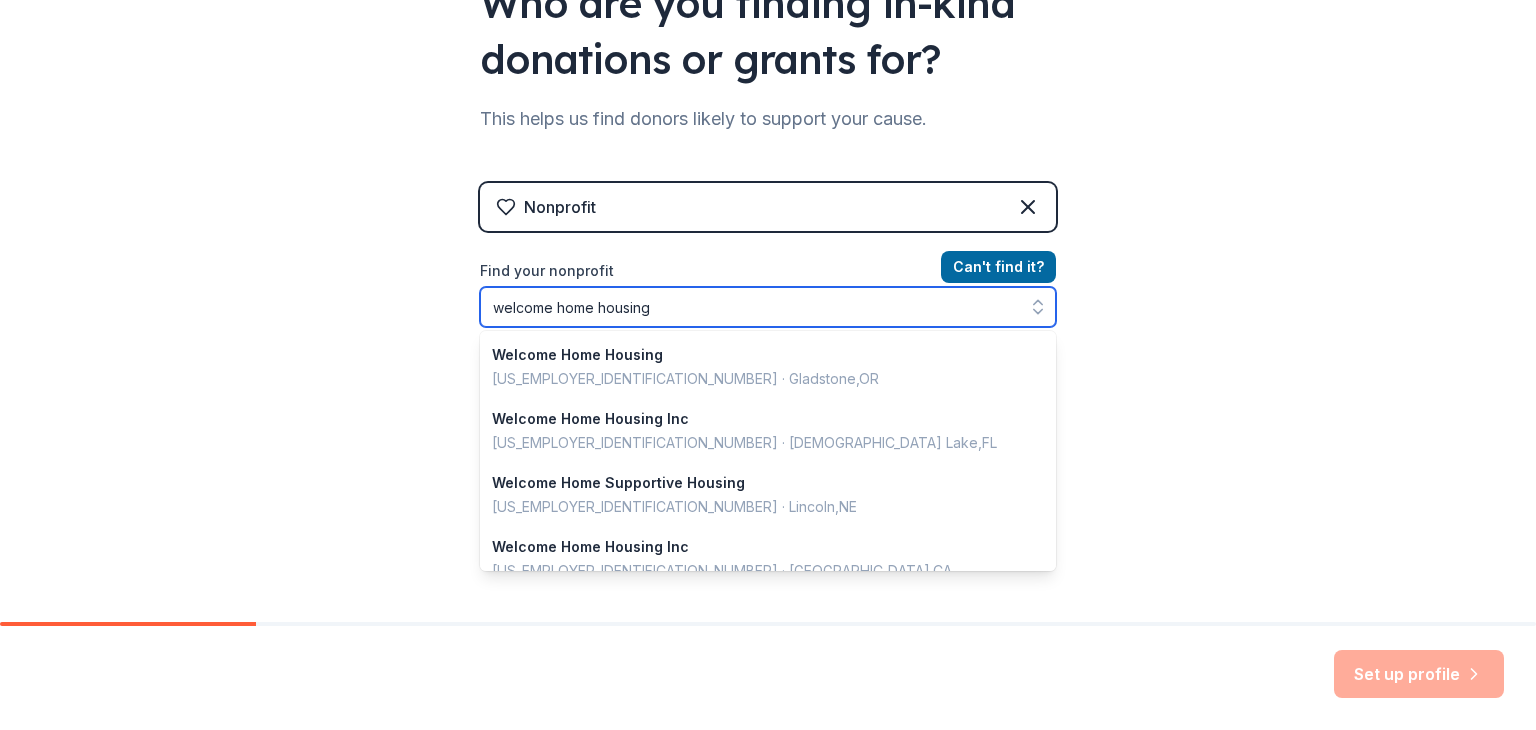 scroll, scrollTop: 233, scrollLeft: 0, axis: vertical 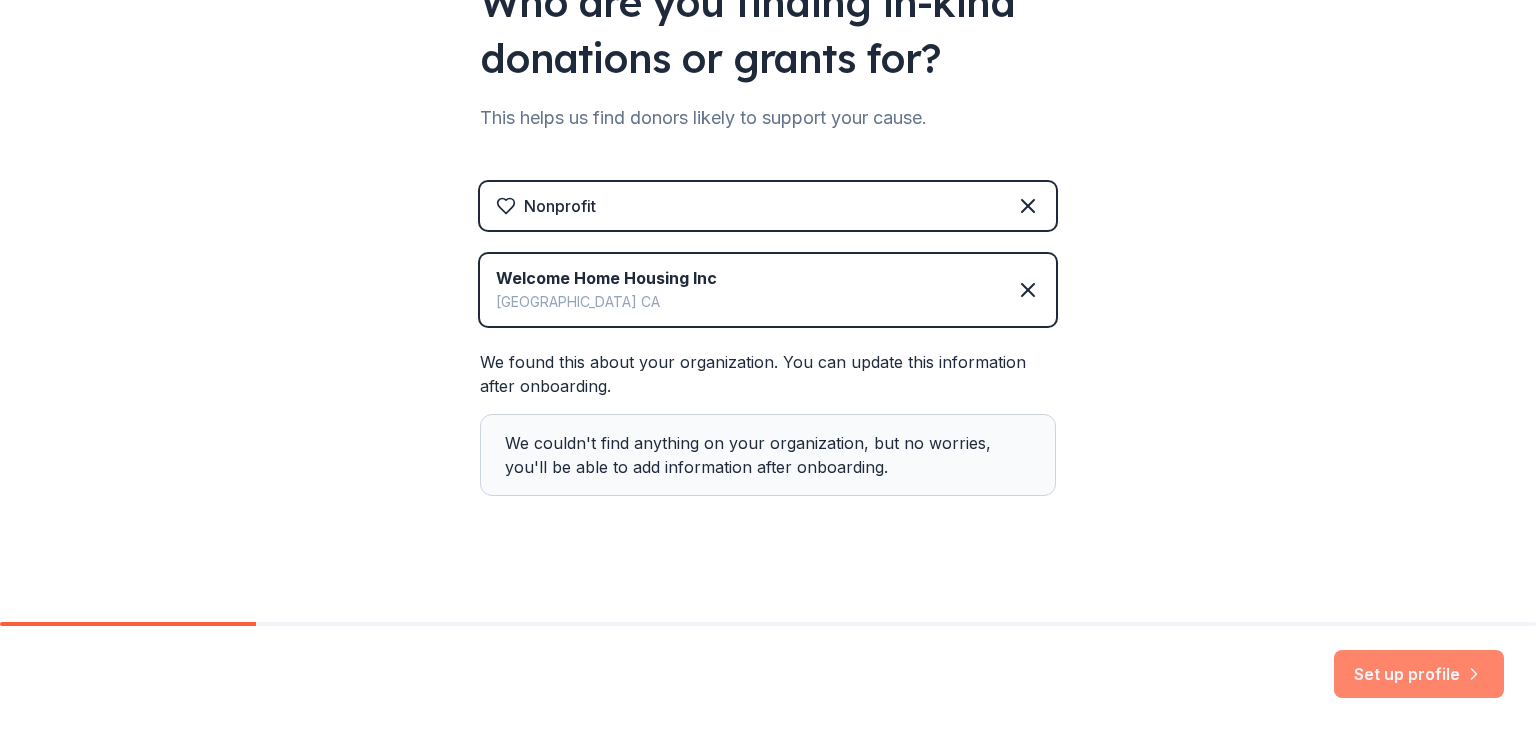 click on "Set up profile" at bounding box center [1419, 674] 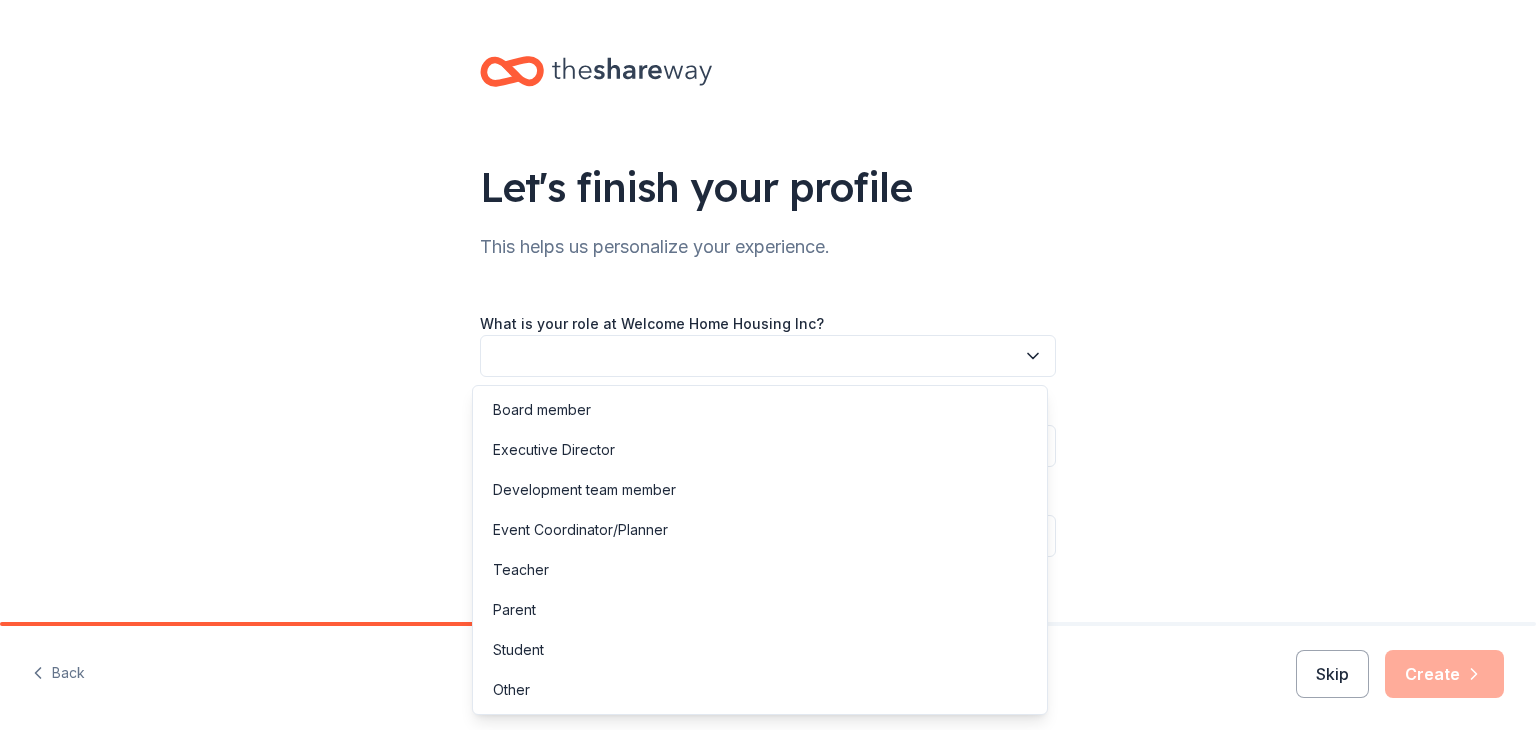 click at bounding box center (768, 356) 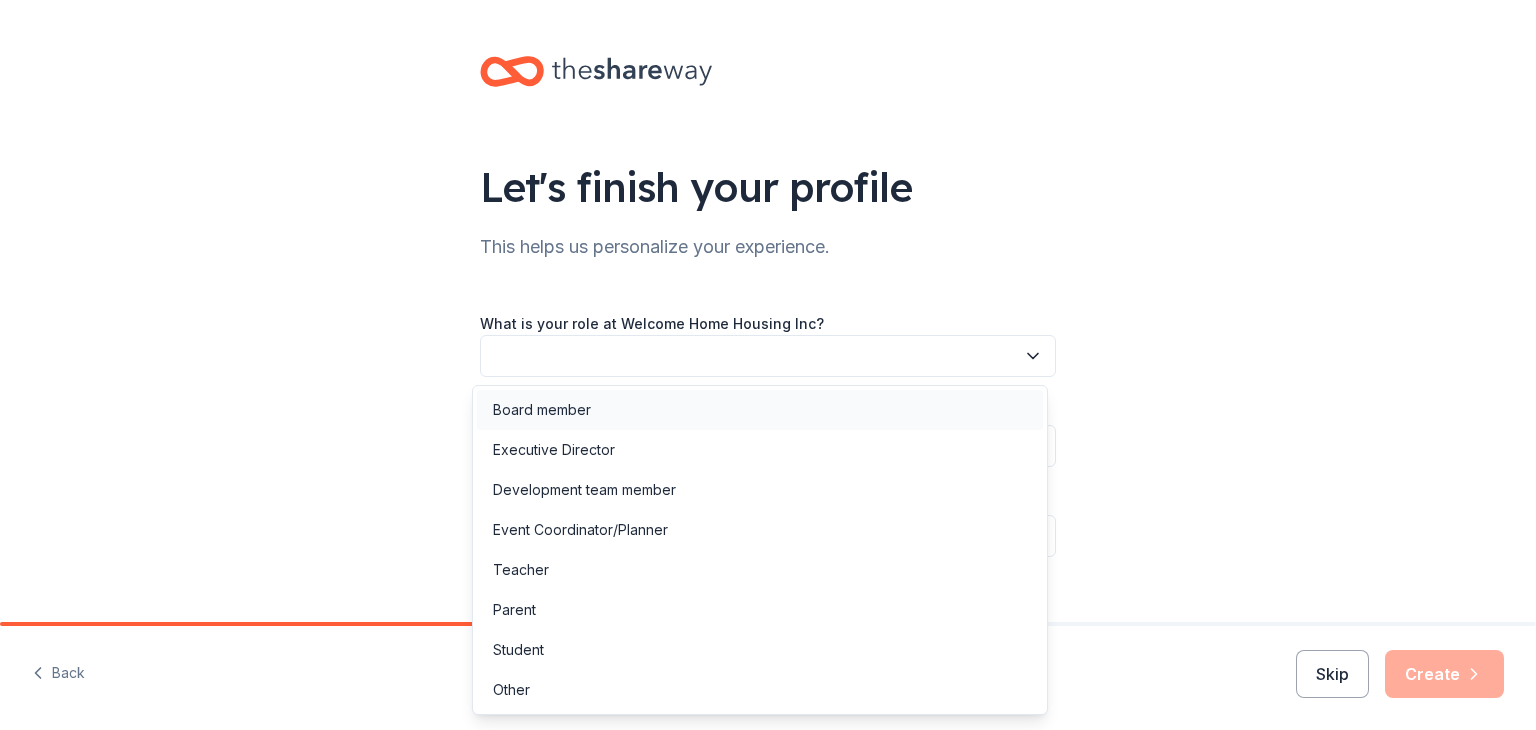 click on "Board member" at bounding box center (760, 410) 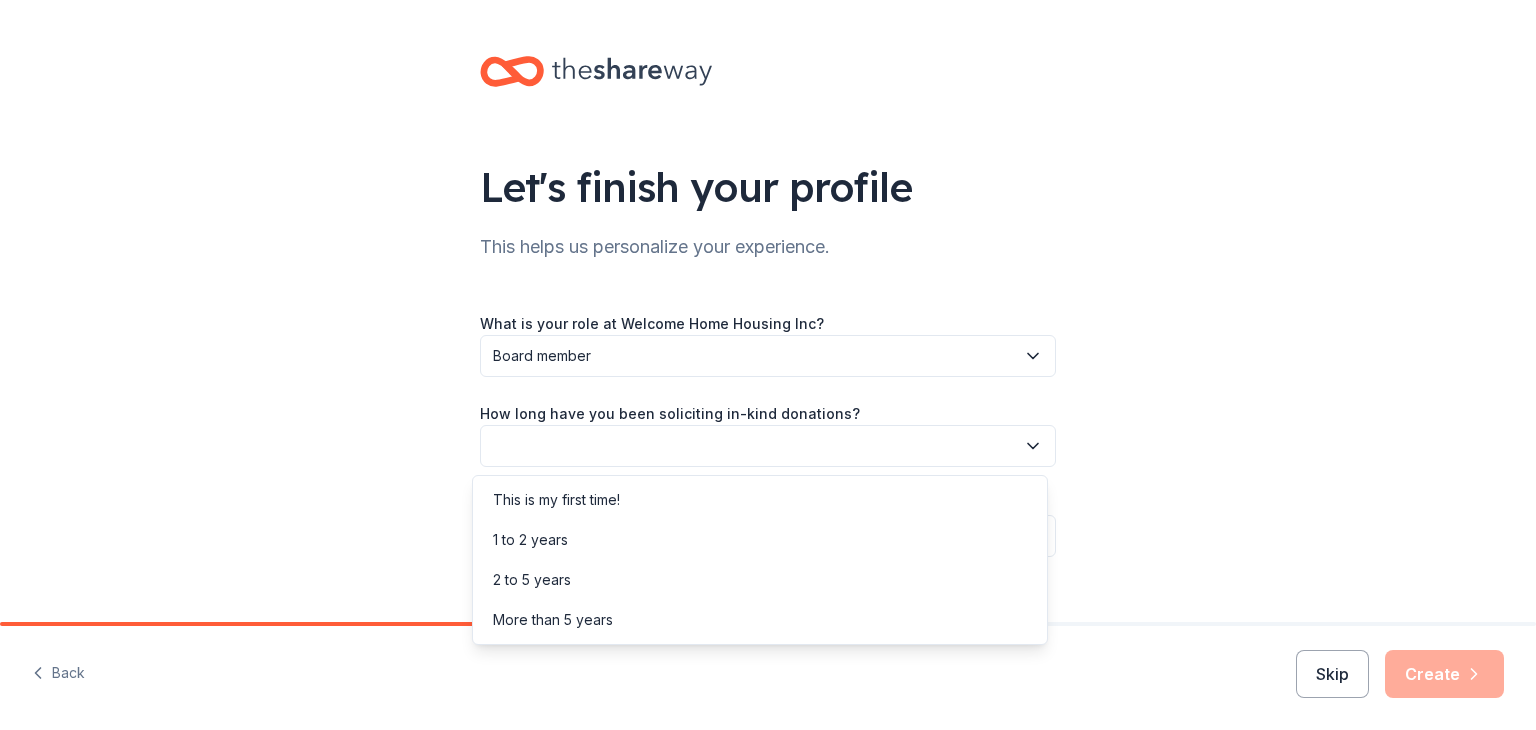 click at bounding box center (768, 446) 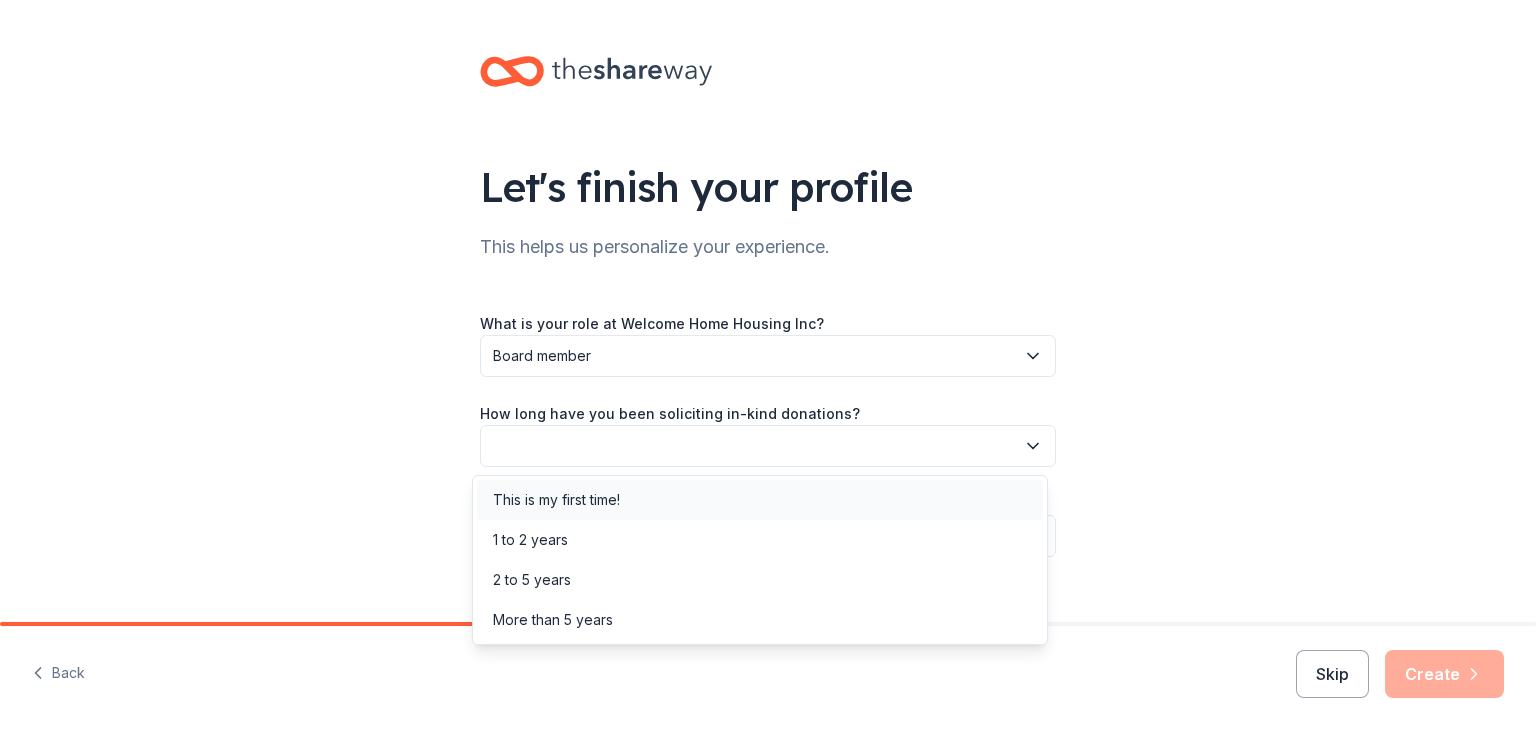 click on "This is my first time!" at bounding box center (760, 500) 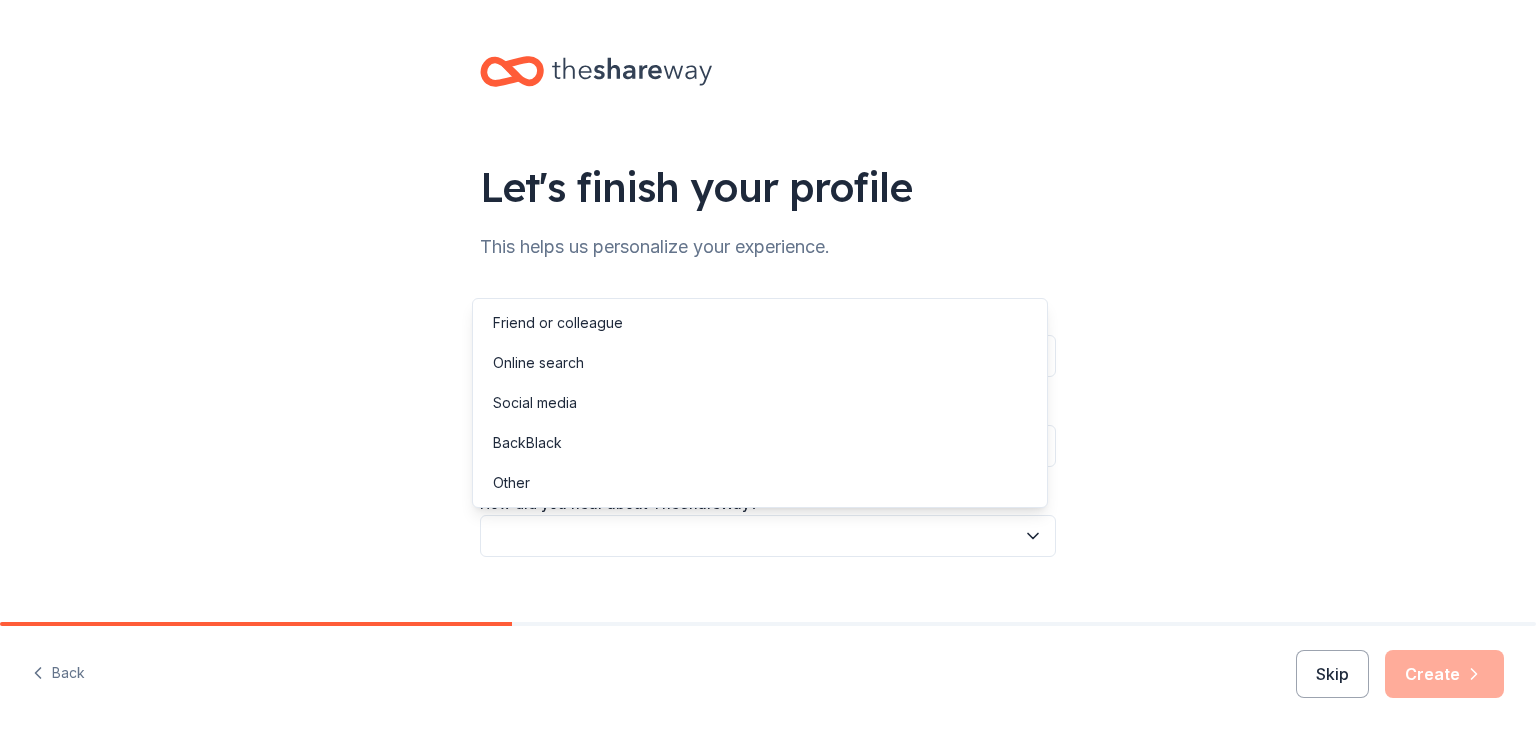 click at bounding box center [768, 536] 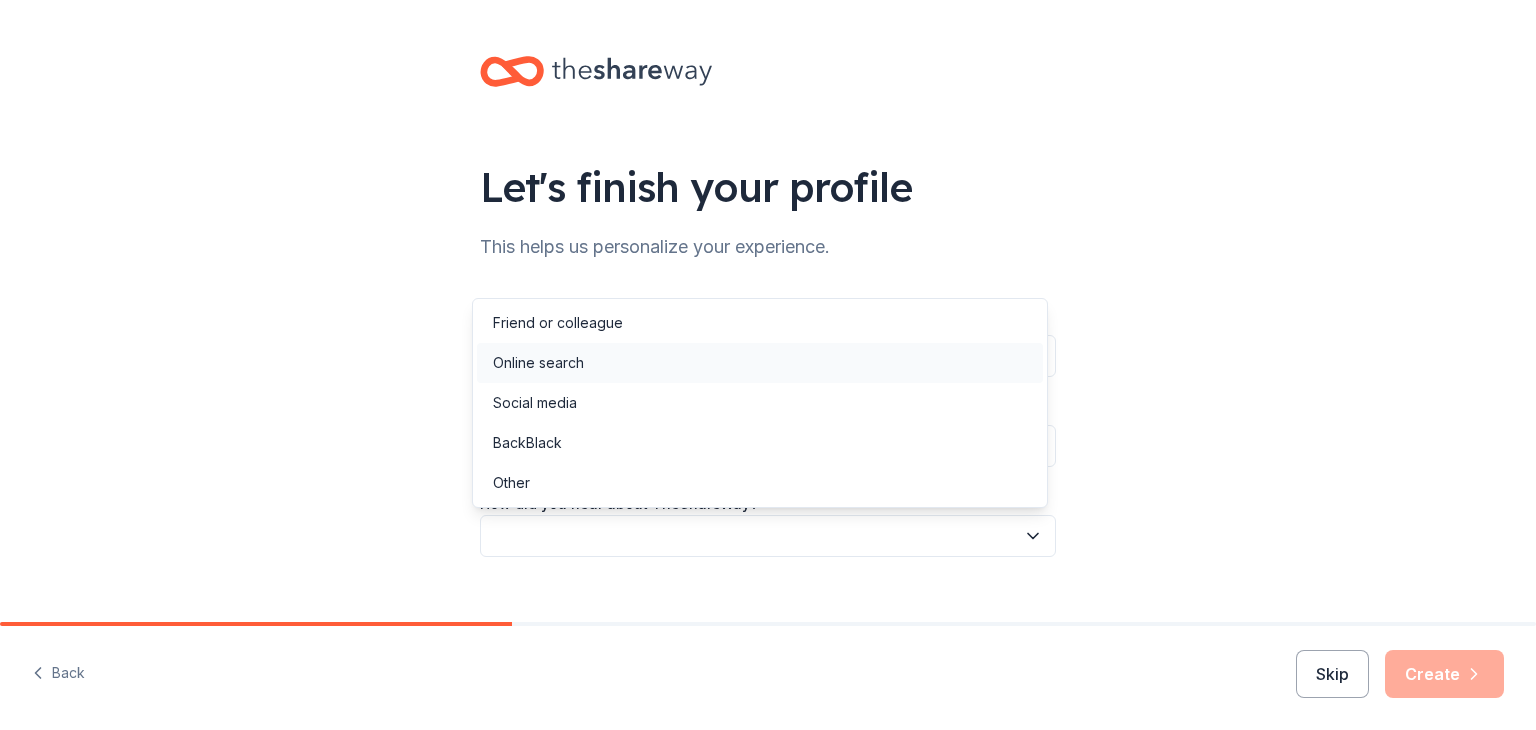 click on "Online search" at bounding box center [760, 363] 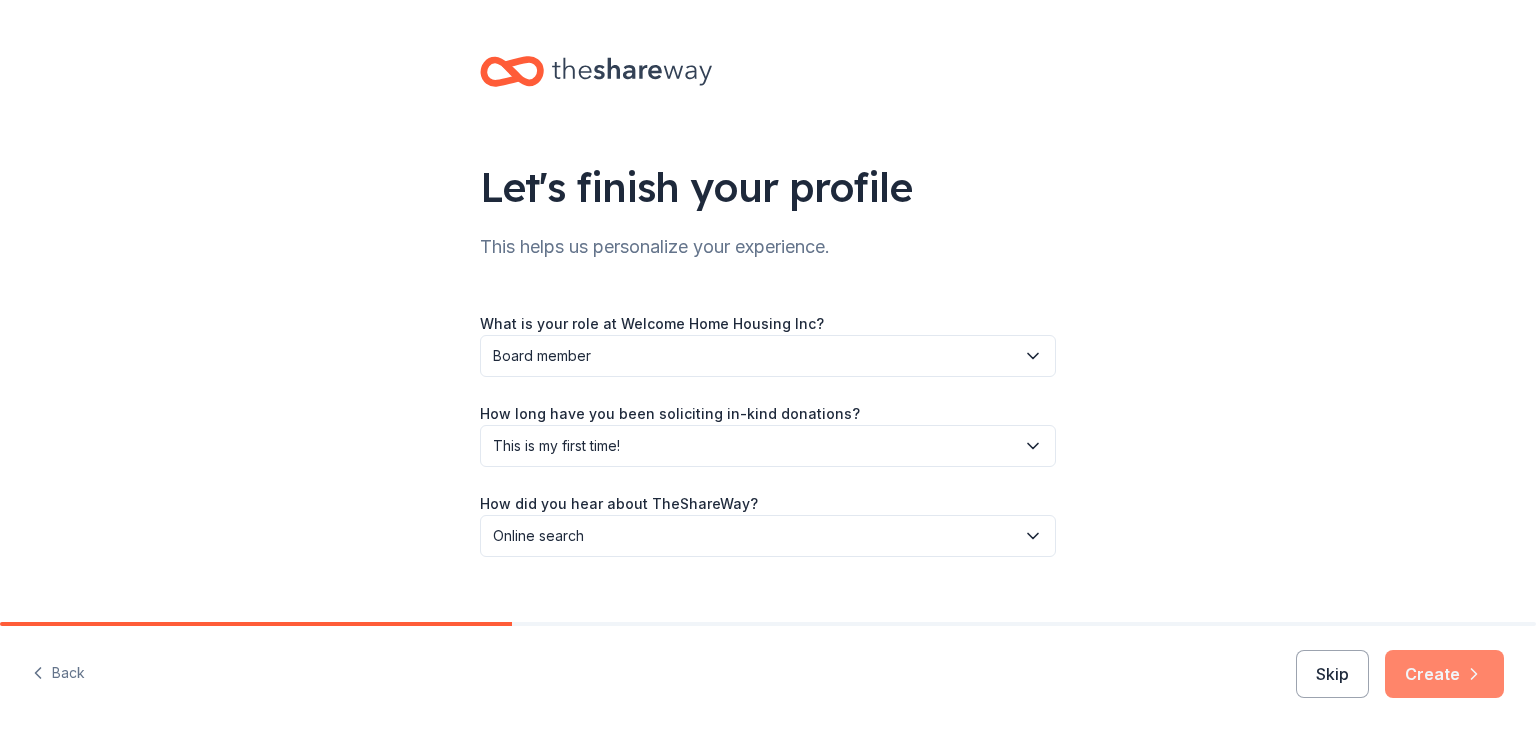 click on "Create" at bounding box center (1444, 674) 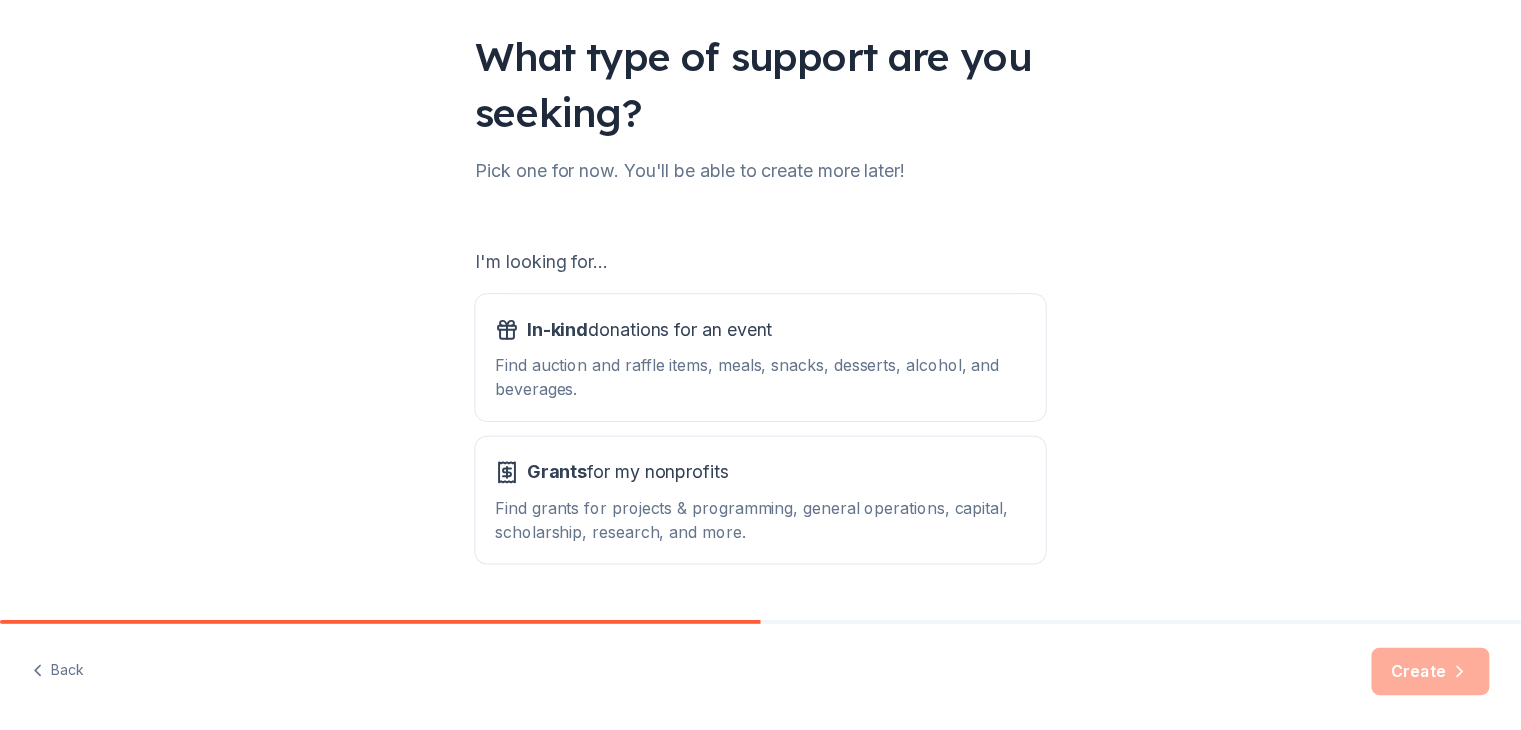 scroll, scrollTop: 185, scrollLeft: 0, axis: vertical 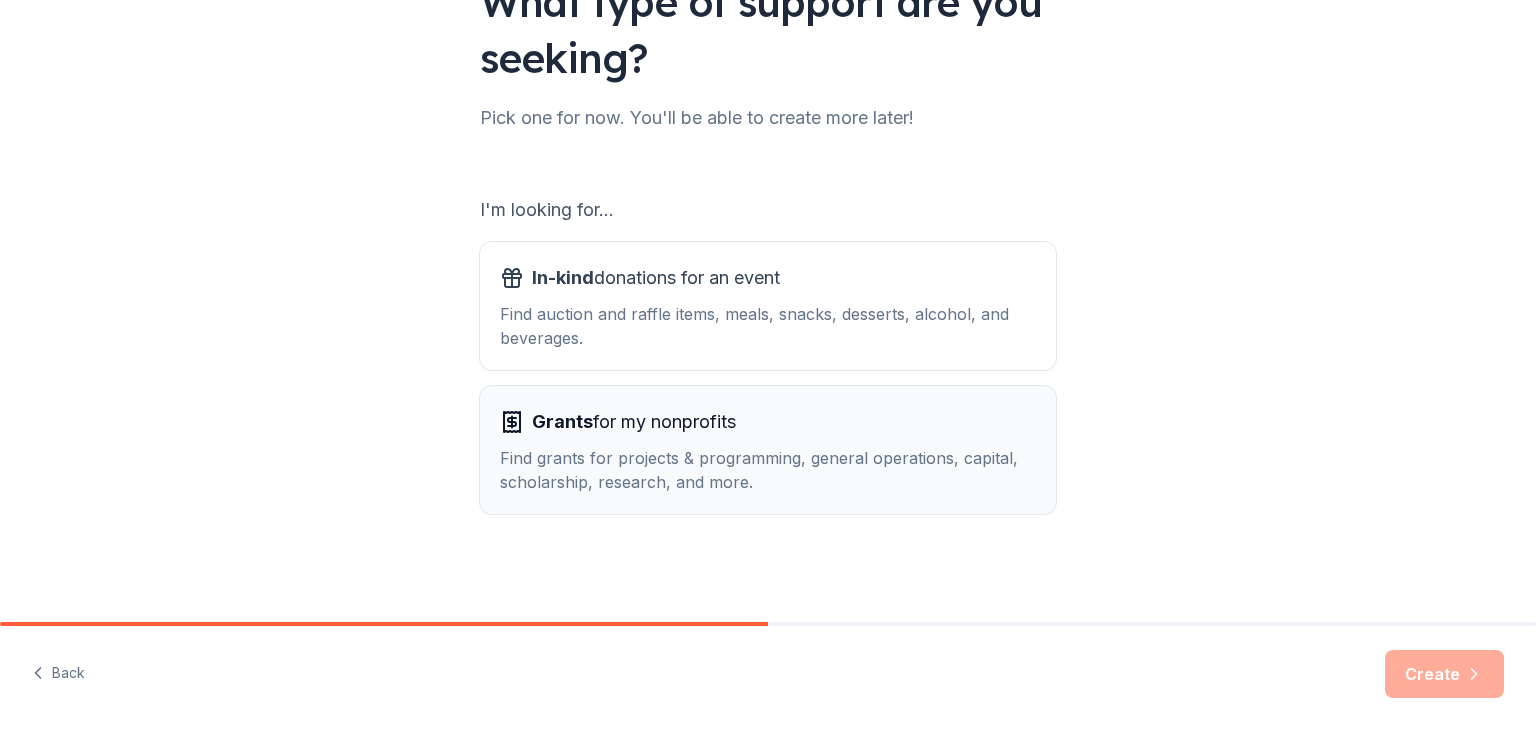 click on "Grants  for my nonprofits" at bounding box center (768, 422) 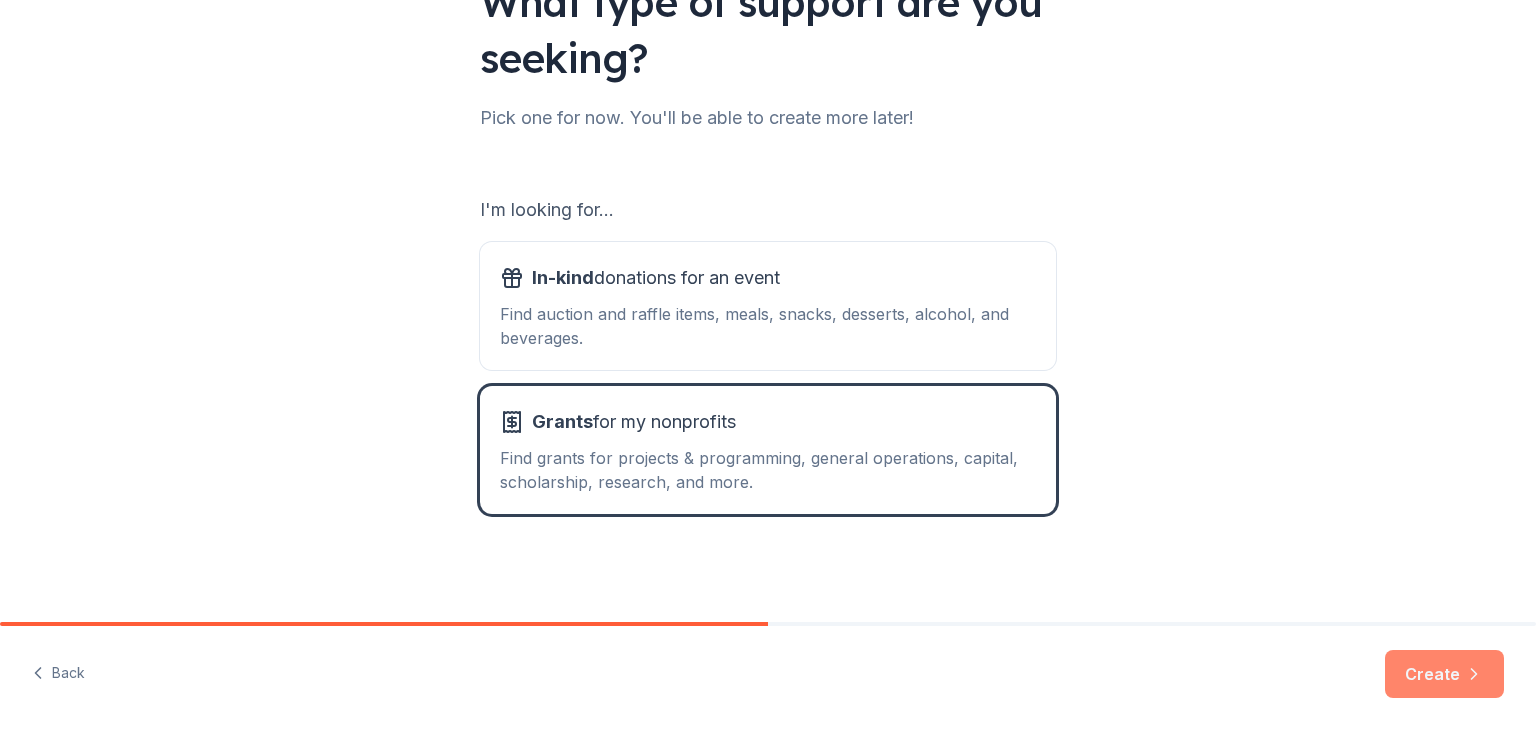click on "Create" at bounding box center (1444, 674) 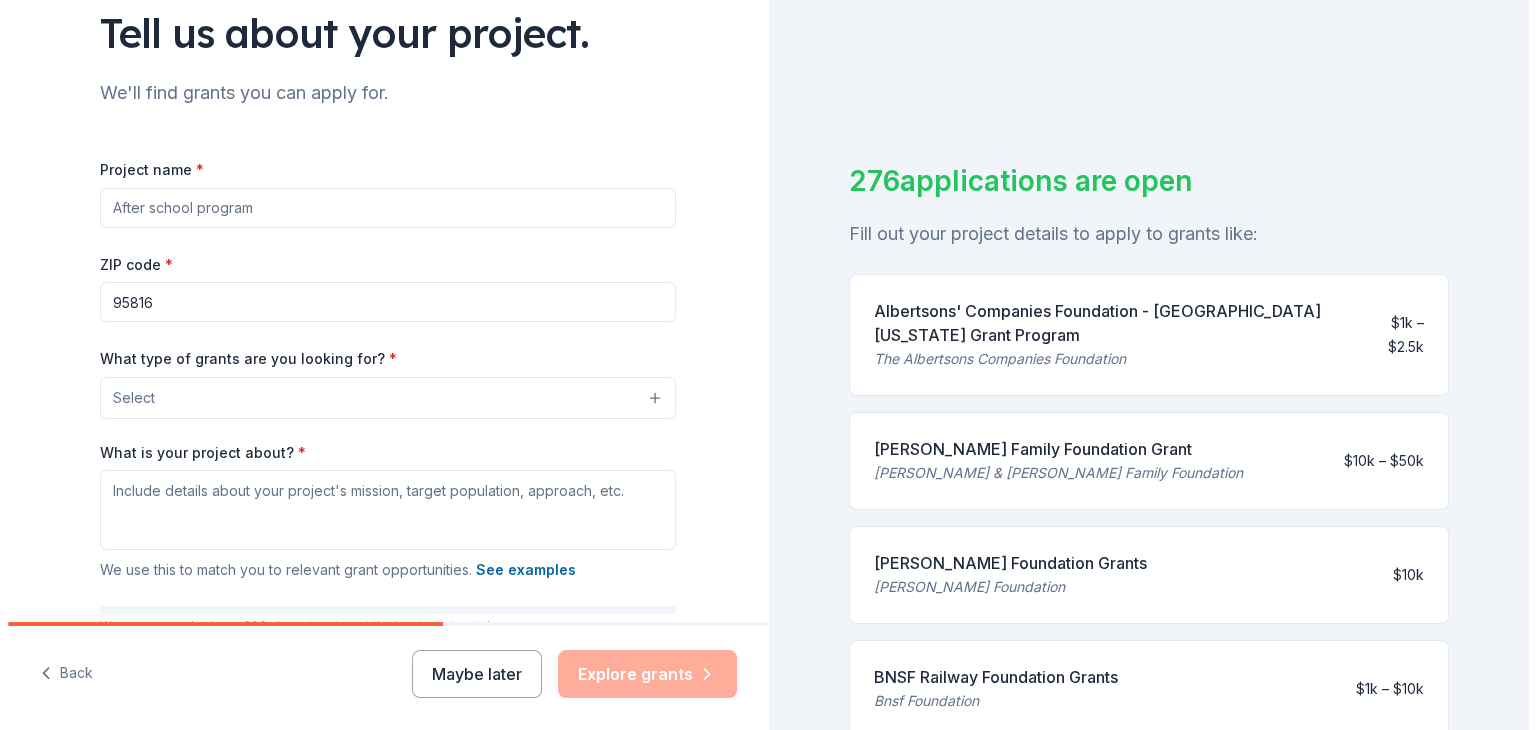 scroll, scrollTop: 136, scrollLeft: 0, axis: vertical 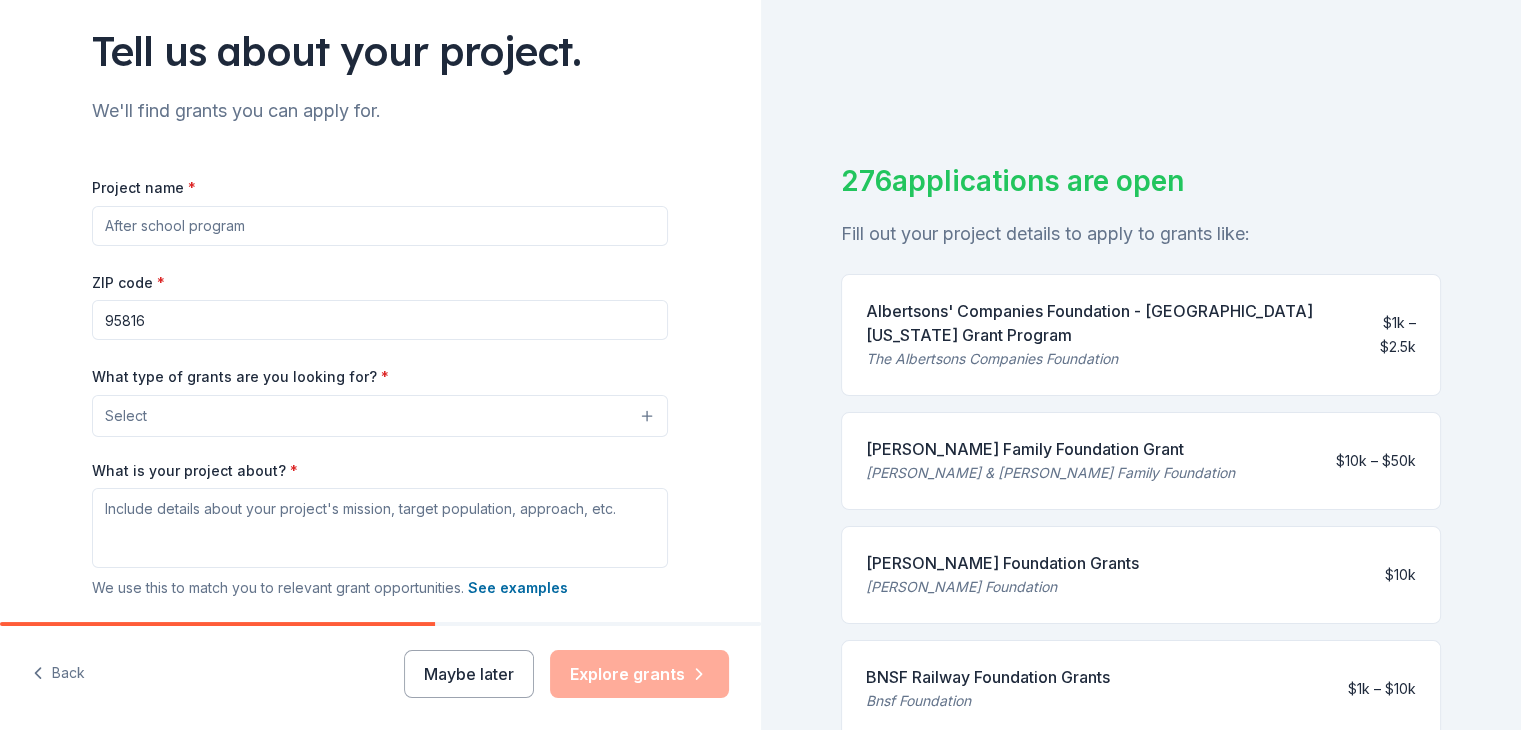 click on "Project name *" at bounding box center [380, 226] 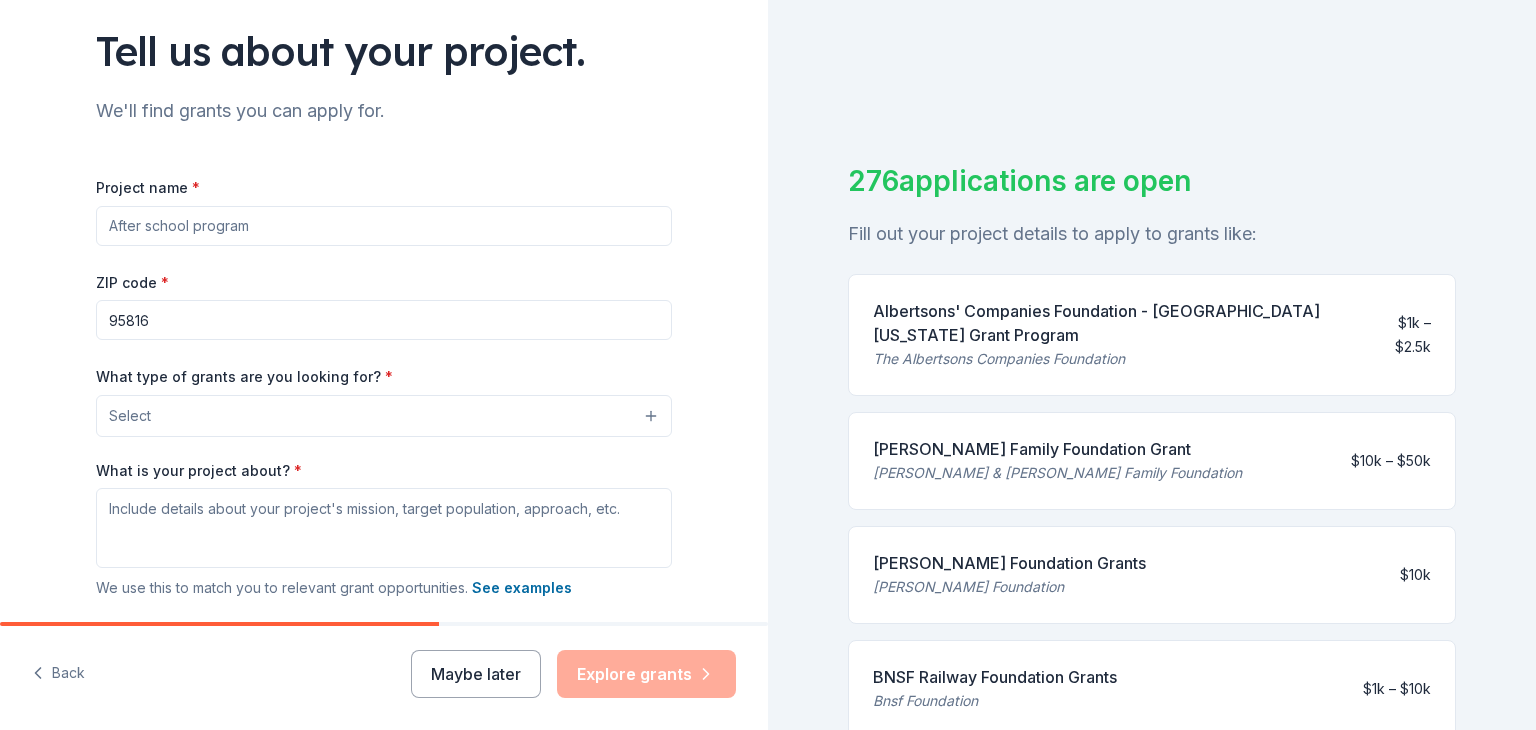 click on "Select" at bounding box center (384, 416) 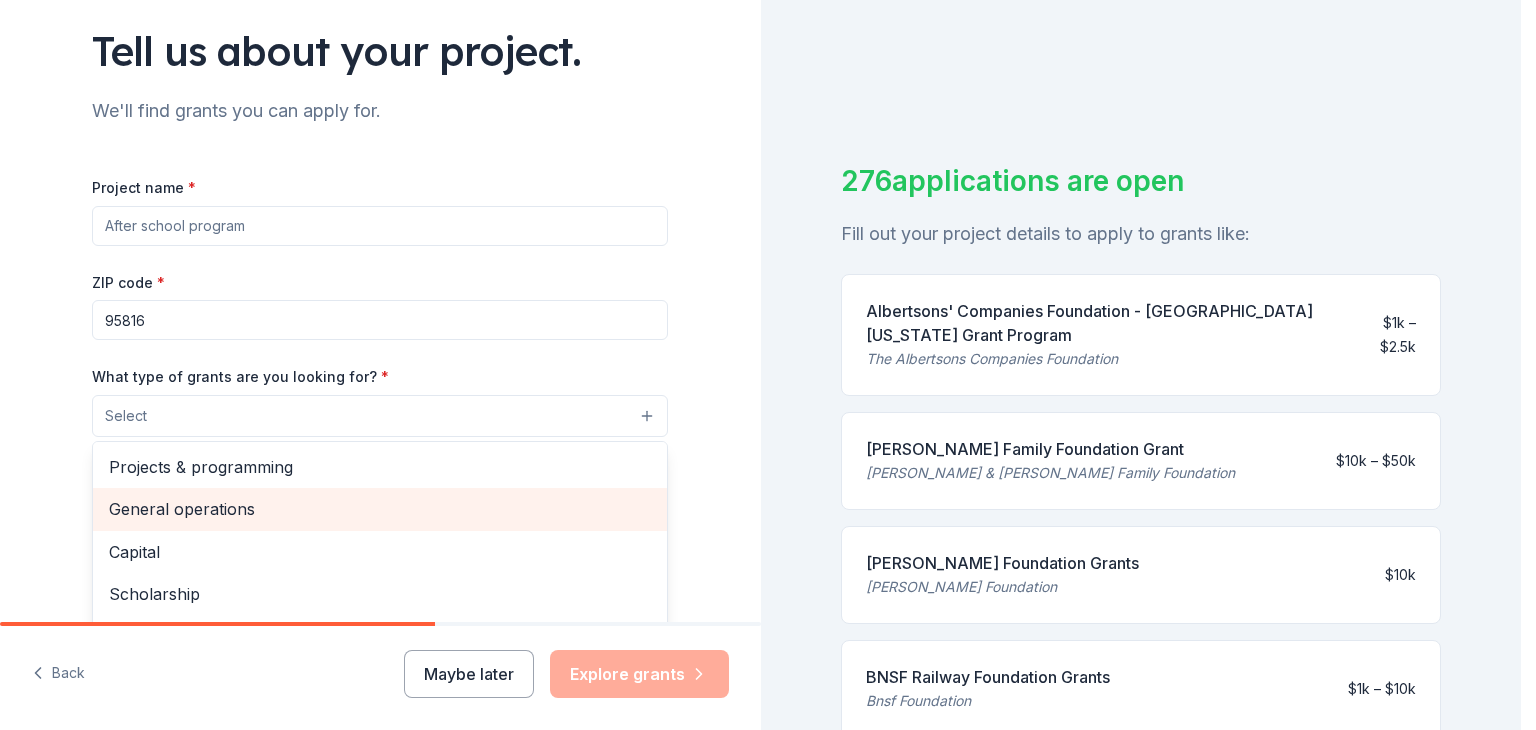 click on "General operations" at bounding box center [380, 509] 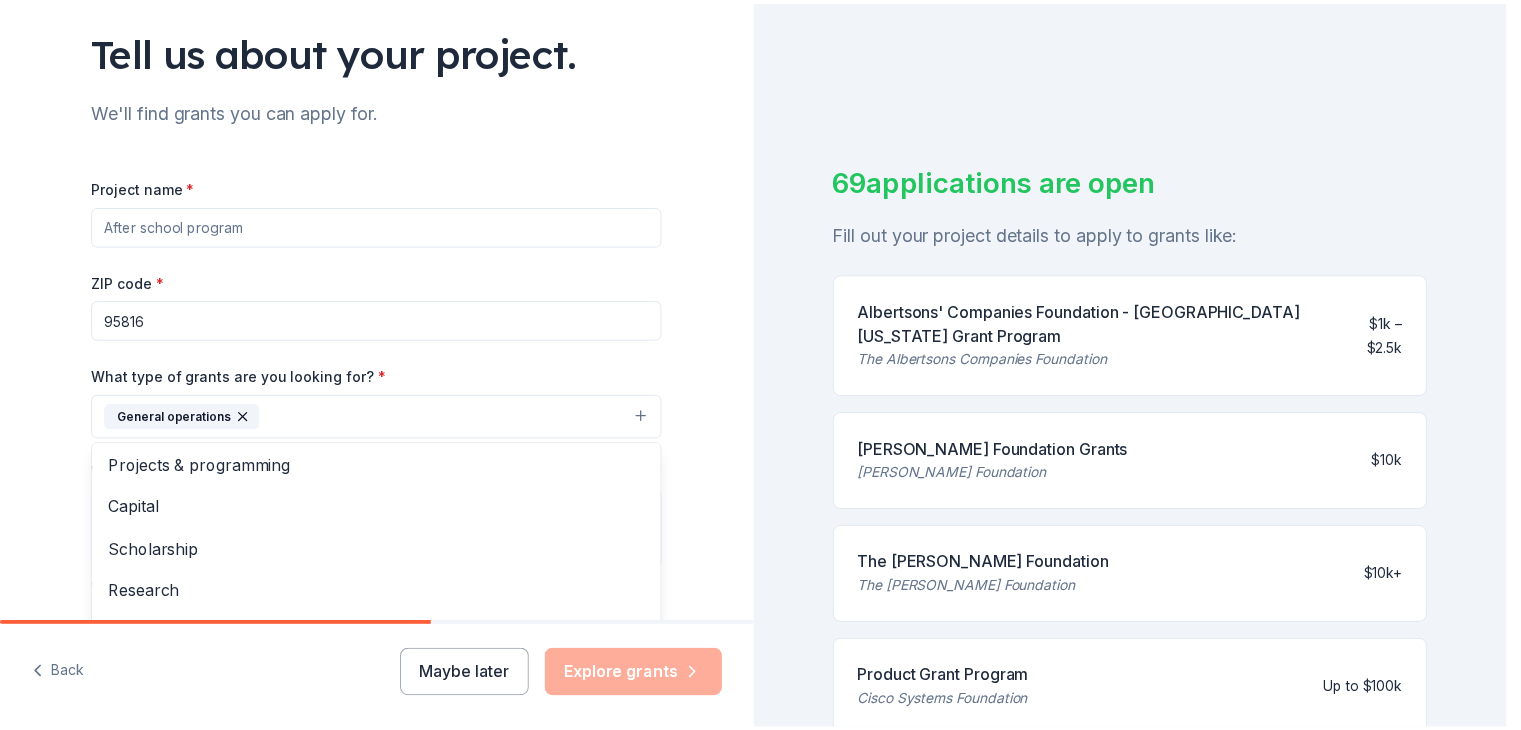 scroll, scrollTop: 0, scrollLeft: 0, axis: both 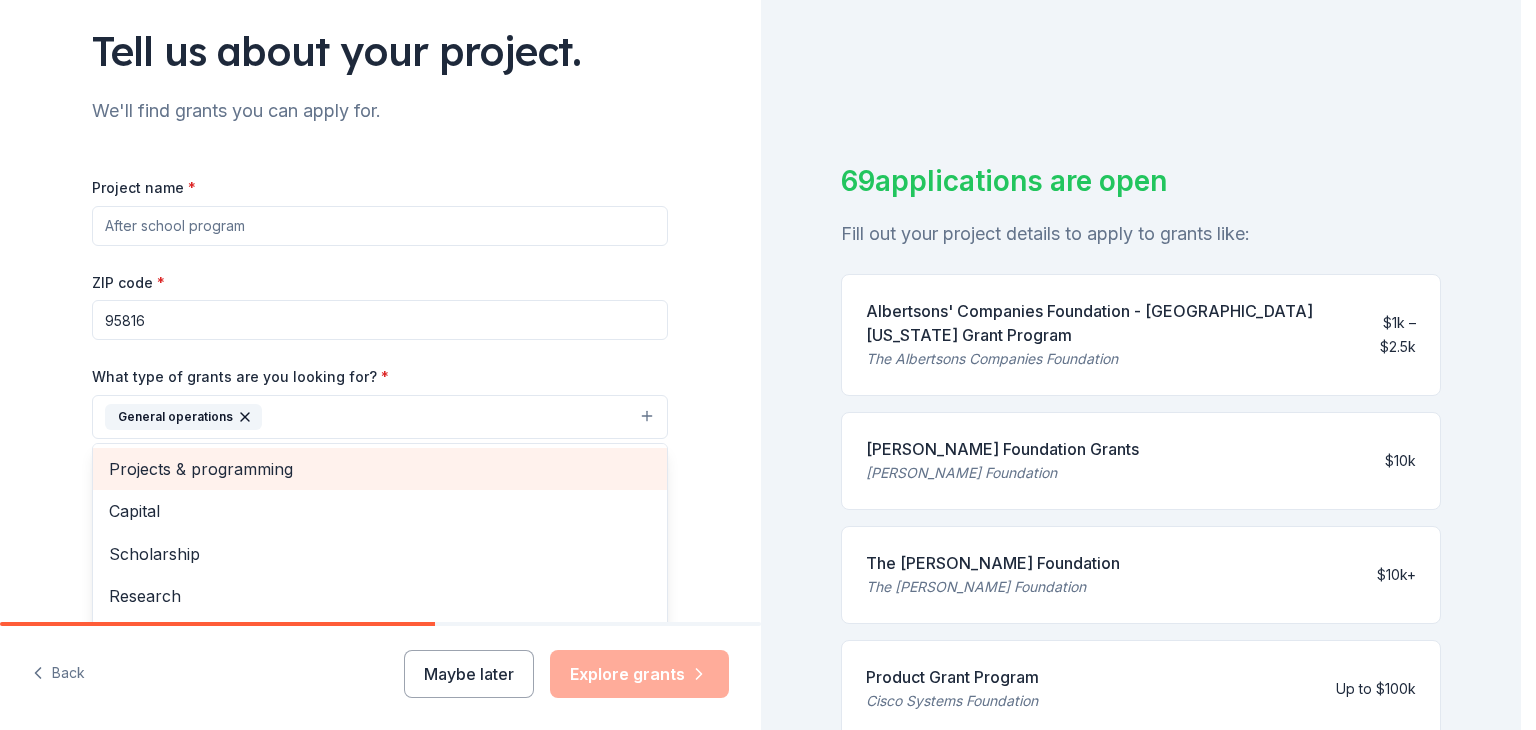 click on "Projects & programming" at bounding box center (380, 469) 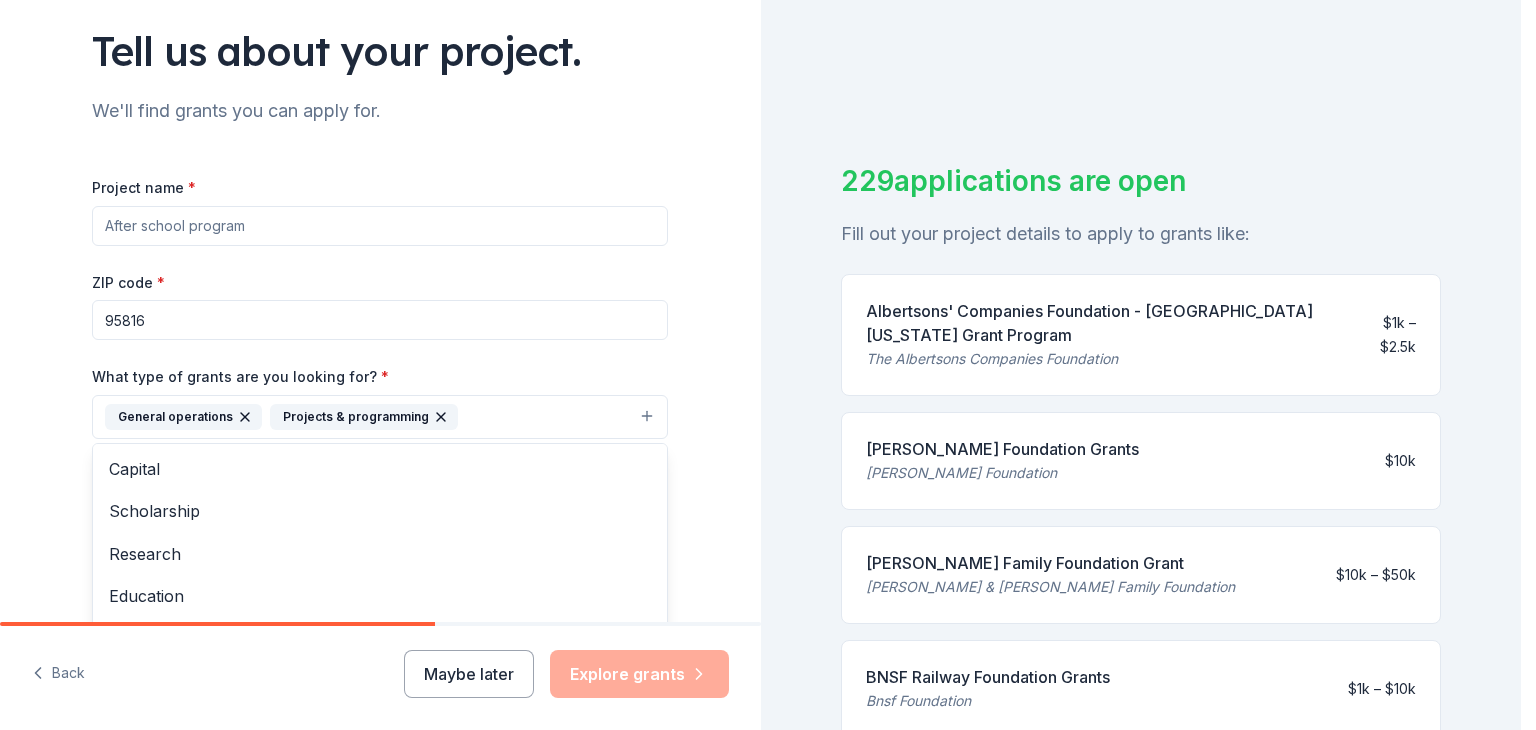 drag, startPoint x: 502, startPoint y: 240, endPoint x: 456, endPoint y: 222, distance: 49.396355 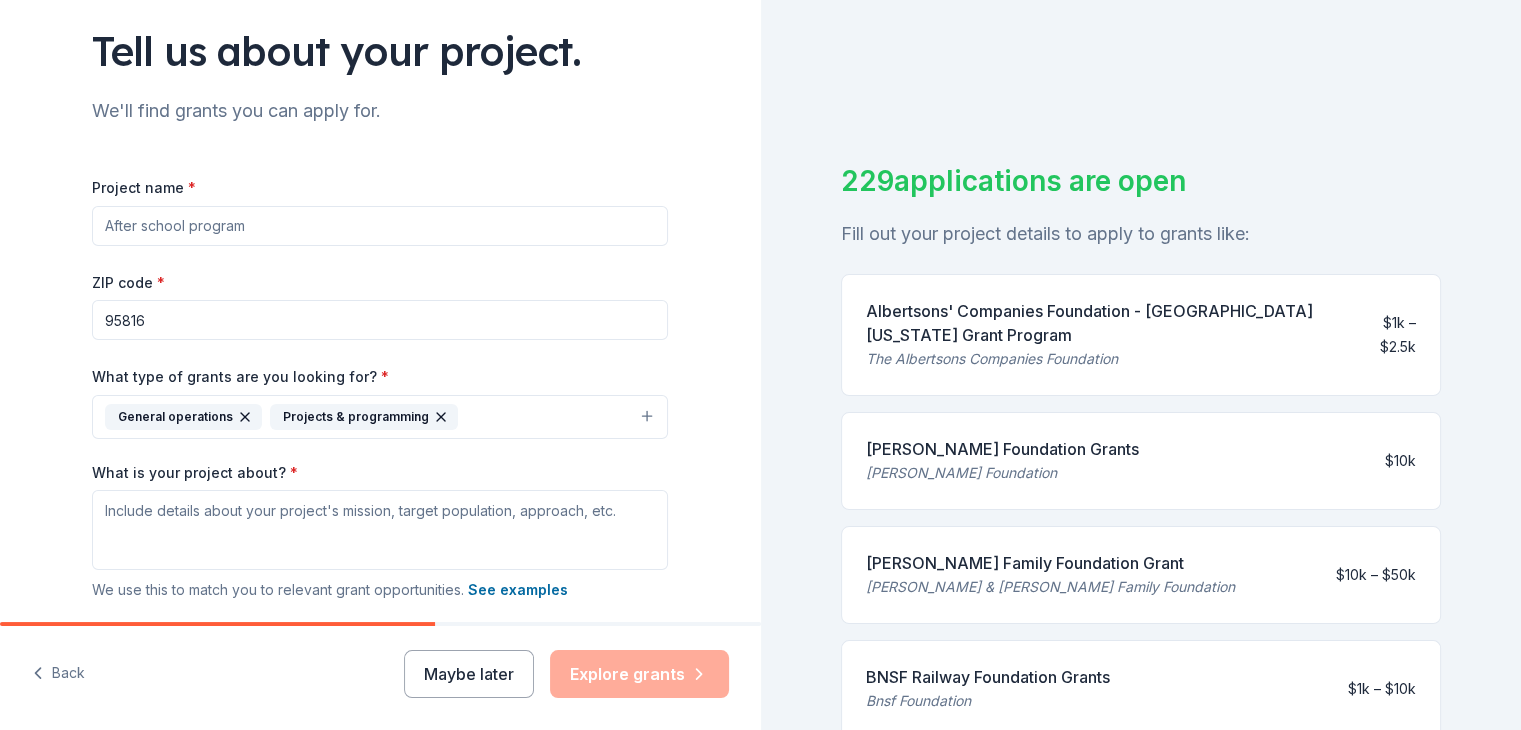 click on "Project name *" at bounding box center [380, 226] 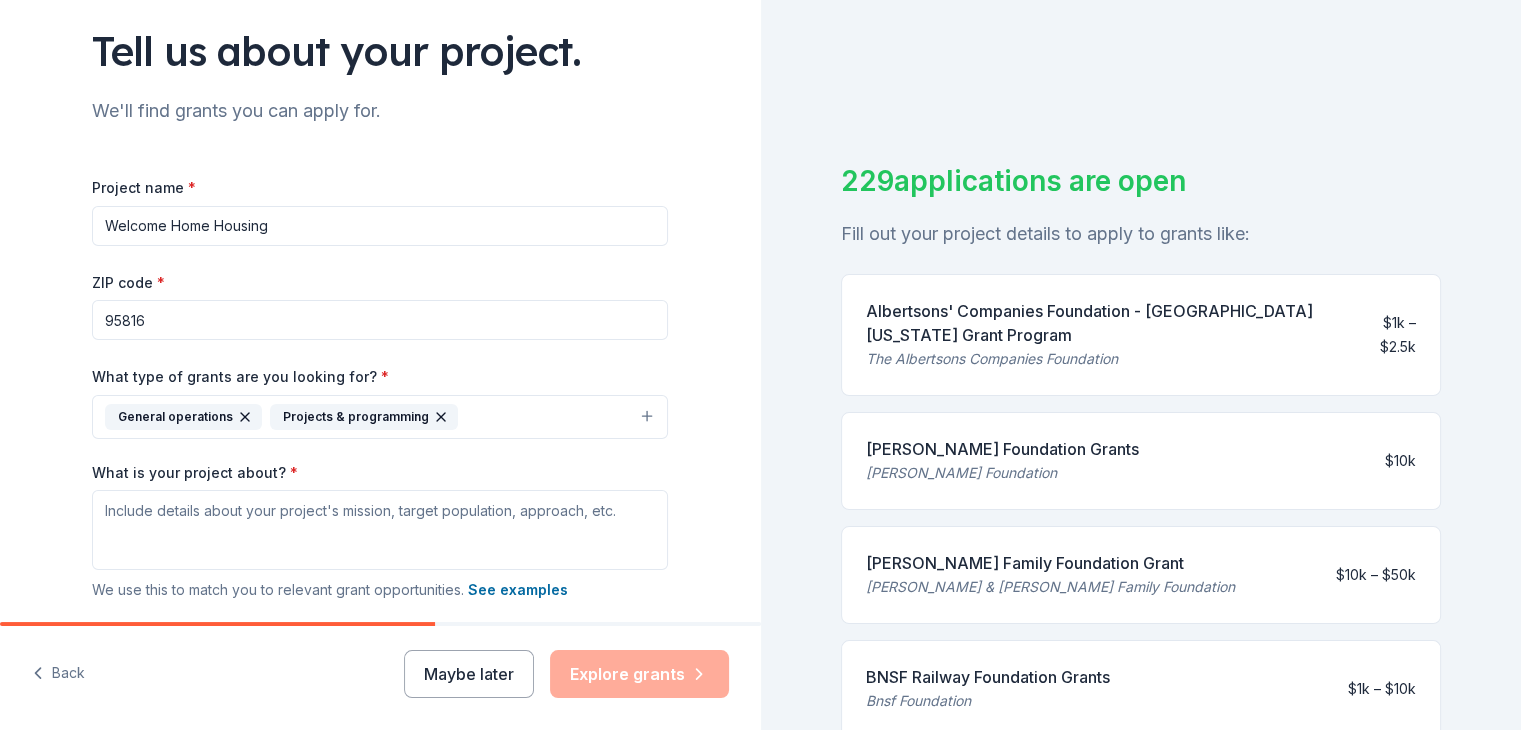 type on "Welcome Home Housing" 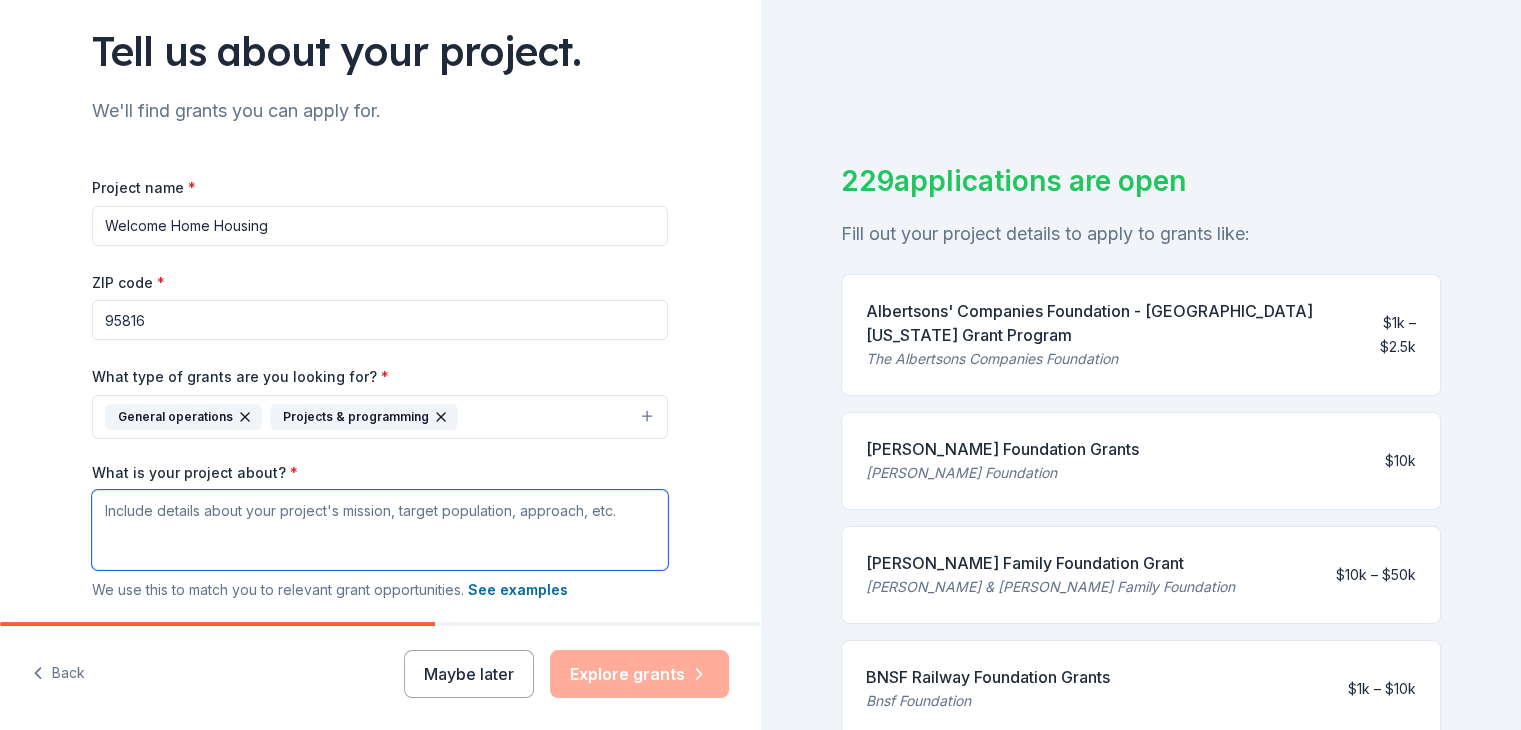 click on "What is your project about? *" at bounding box center (380, 530) 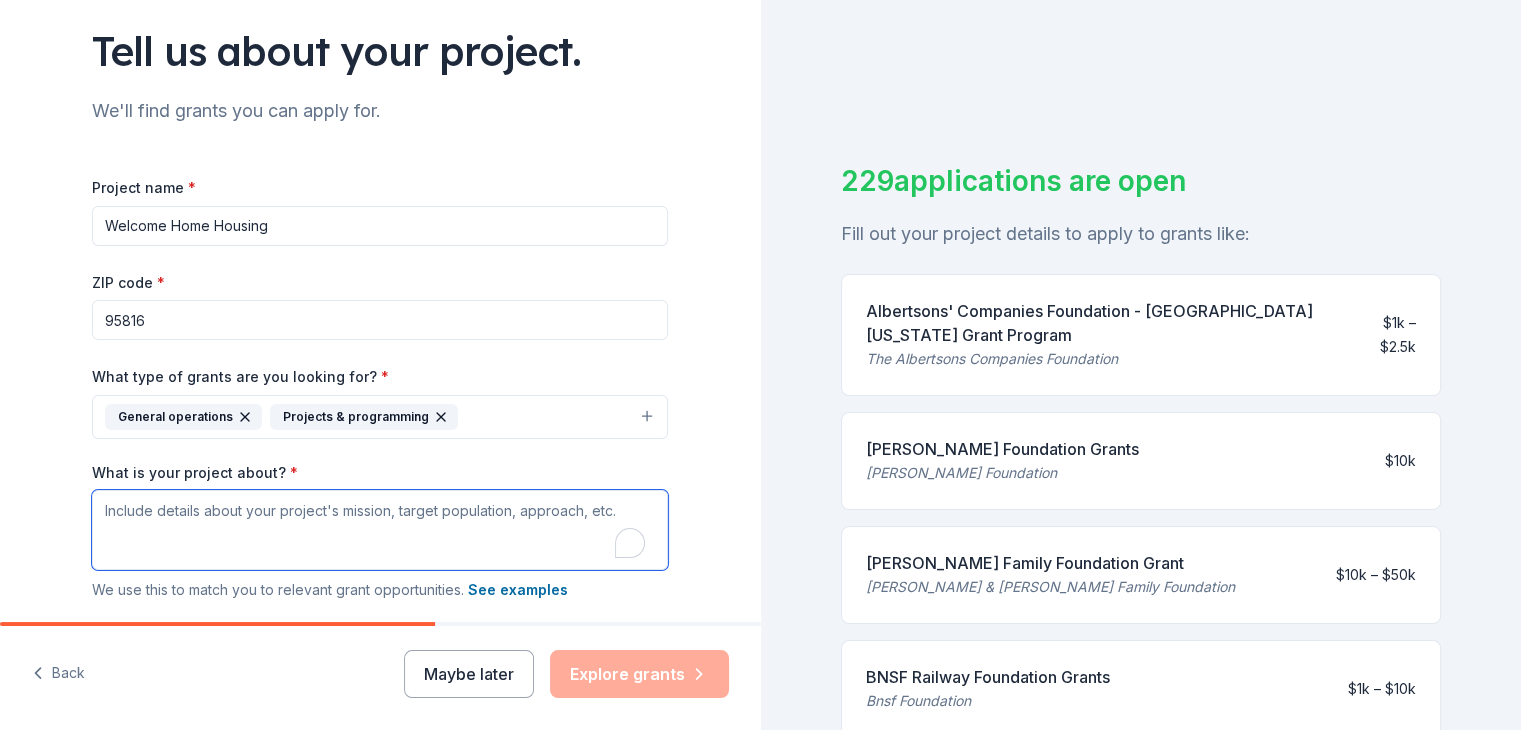 click on "What is your project about? *" at bounding box center [380, 530] 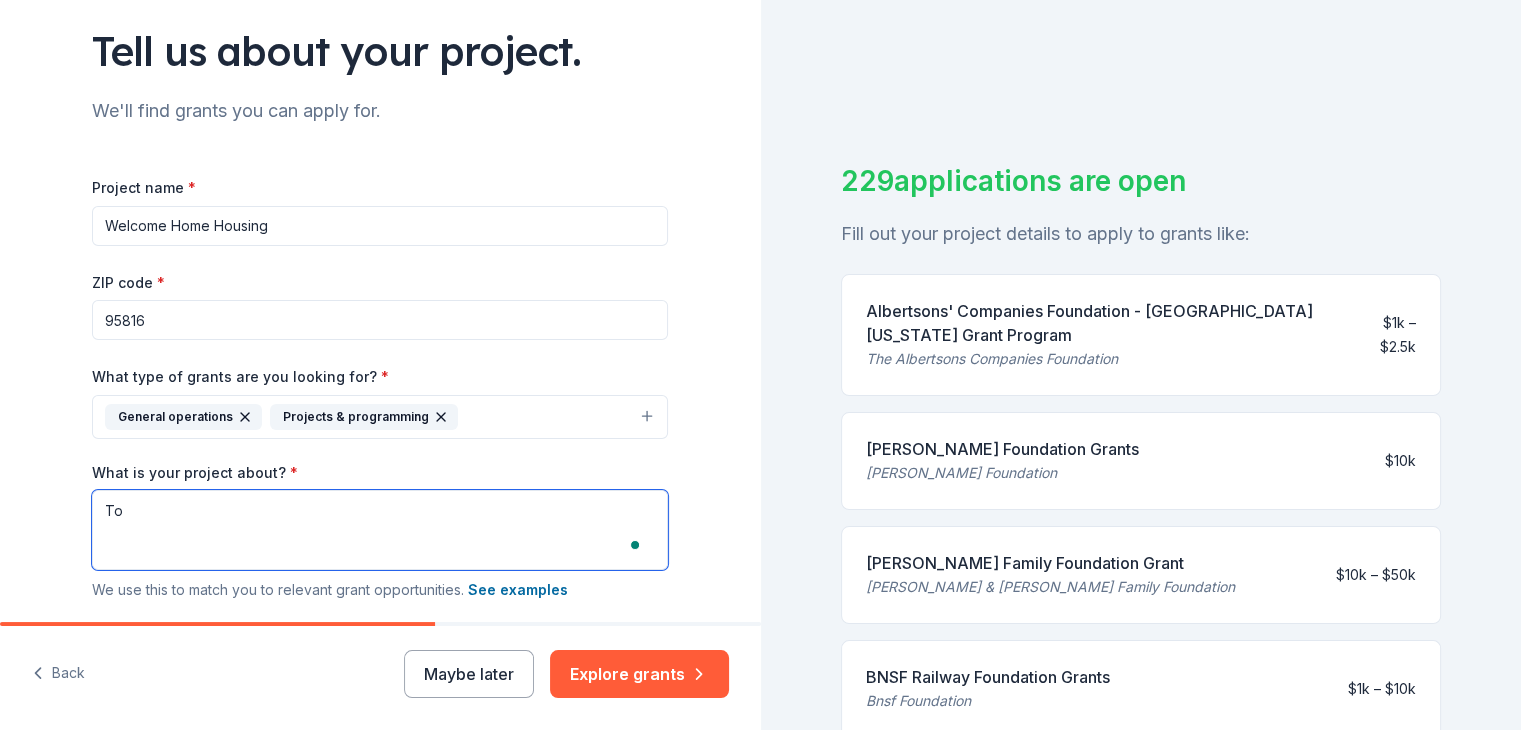 paste on "affordable homes for adults with mental illness in an
environment that encourages individual development
and personal self worth." 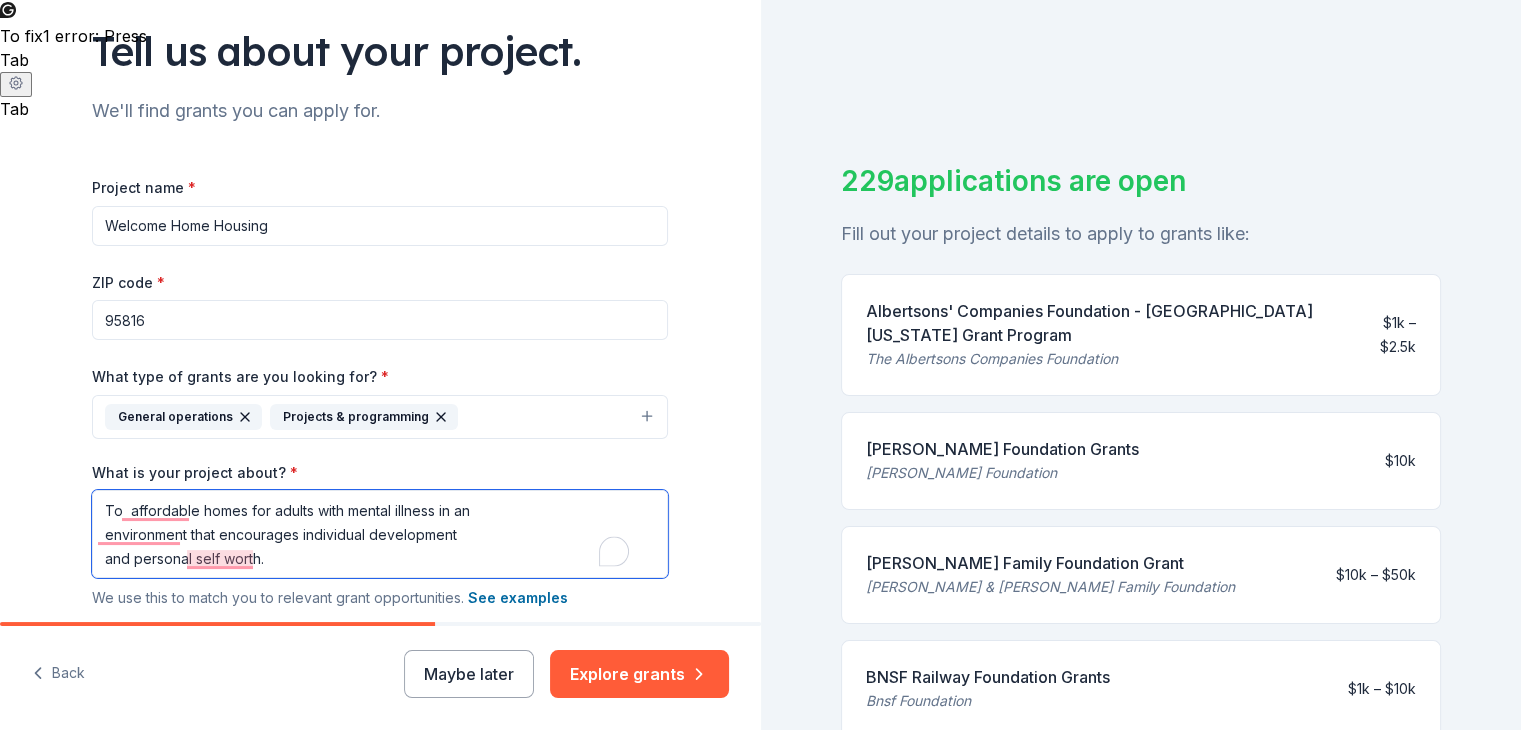 click on "To  affordable homes for adults with mental illness in an
environment that encourages individual development
and personal self worth." at bounding box center [380, 534] 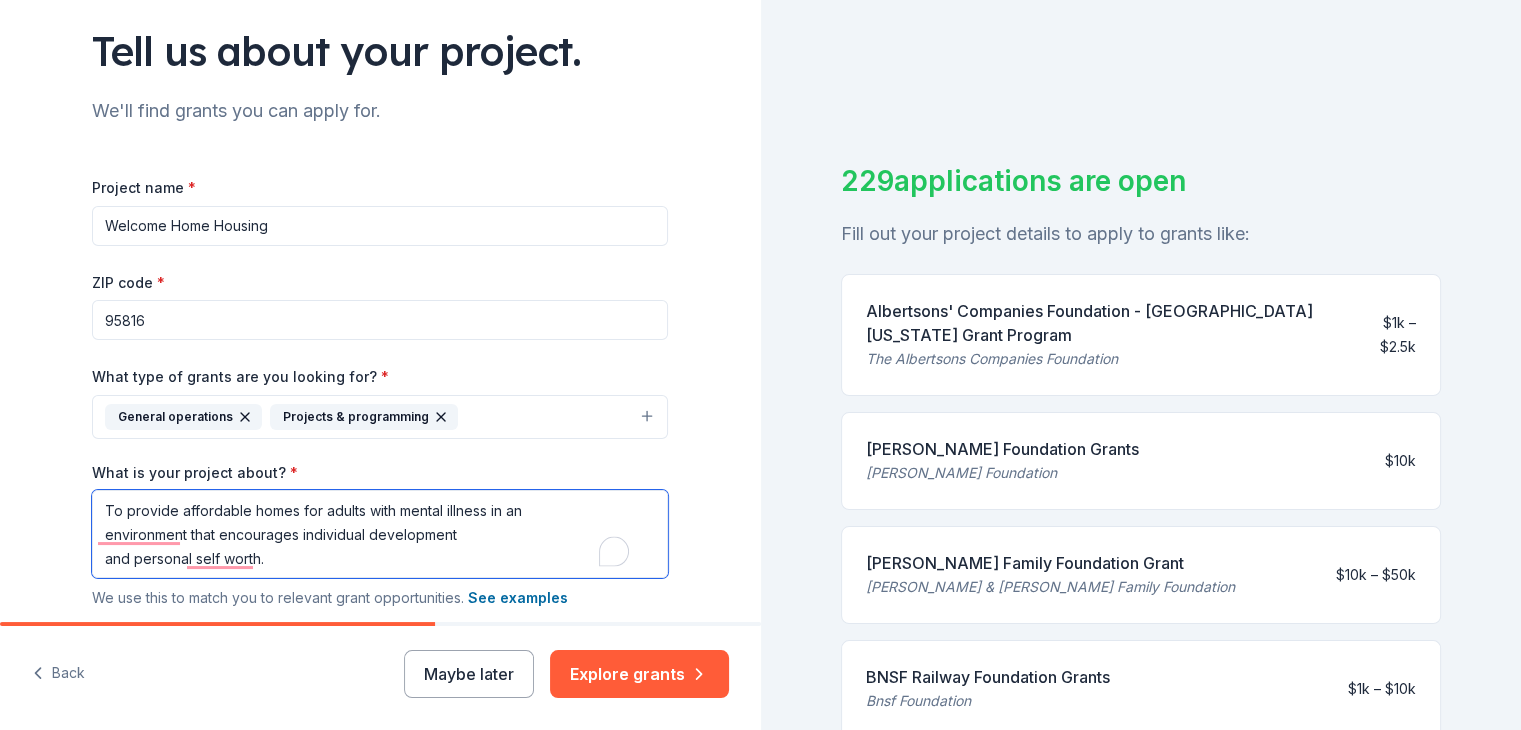 click on "To provide affordable homes for adults with mental illness in an
environment that encourages individual development
and personal self worth." at bounding box center [380, 534] 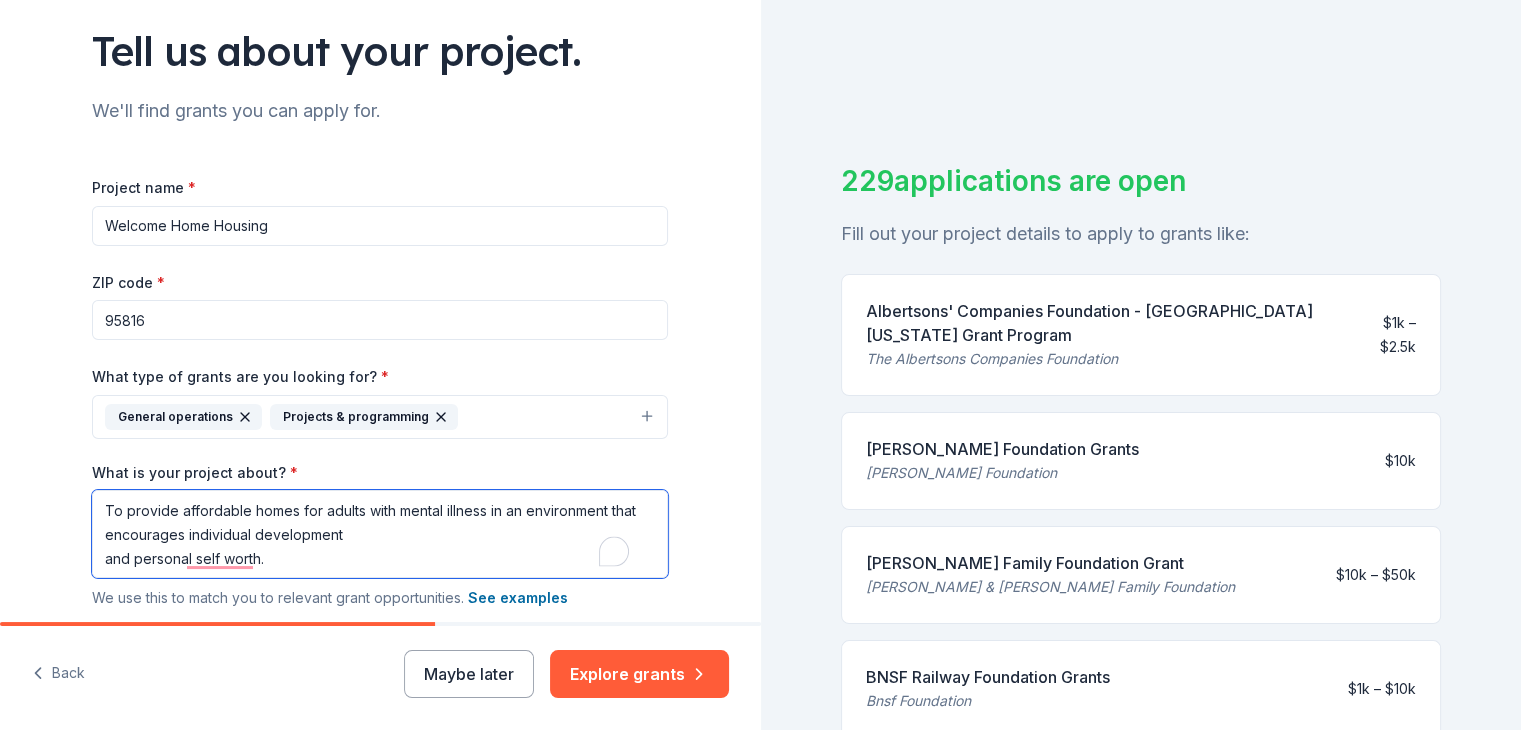 click on "To provide affordable homes for adults with mental illness in an environment that encourages individual development
and personal self worth." at bounding box center [380, 534] 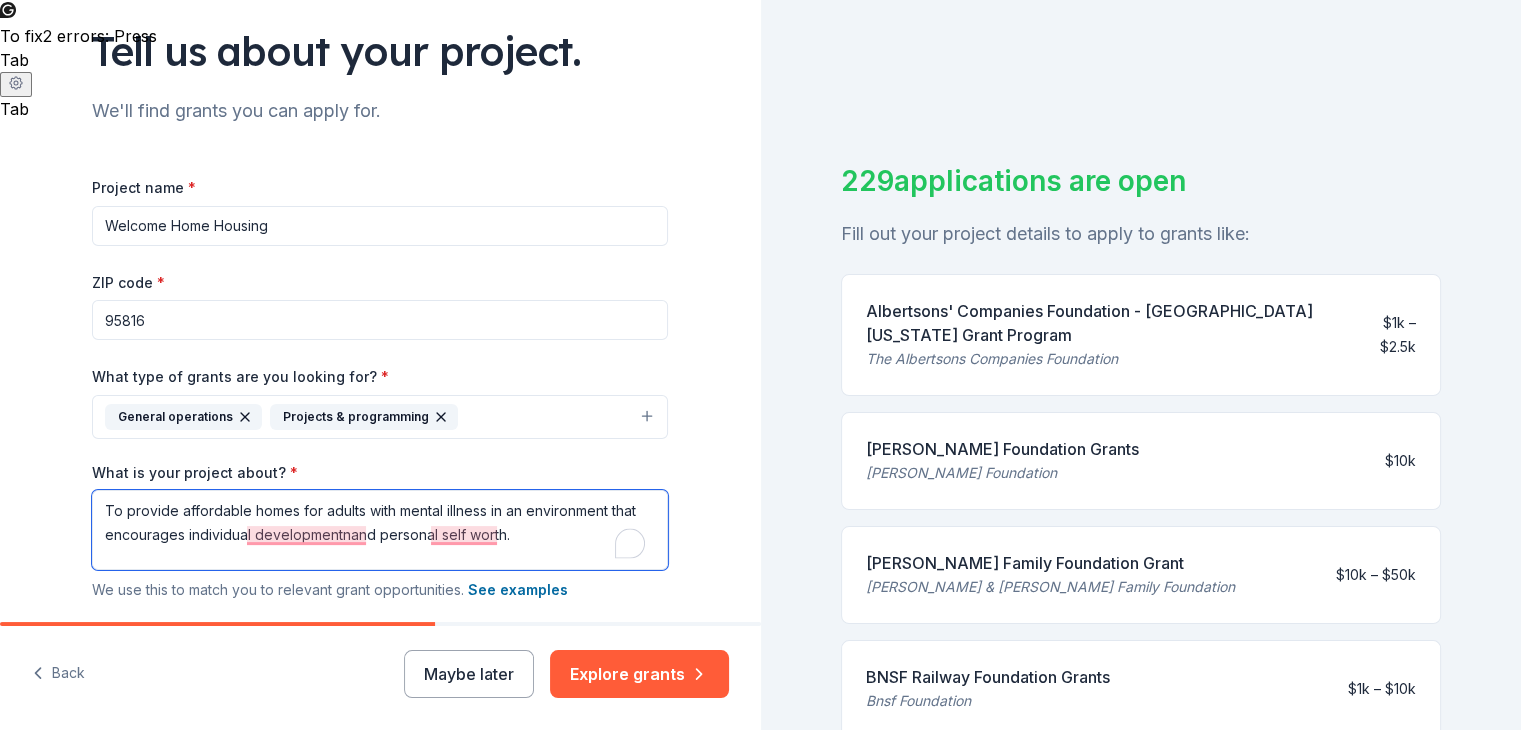 click on "To provide affordable homes for adults with mental illness in an environment that encourages individual developmentnand personal self worth." at bounding box center [380, 530] 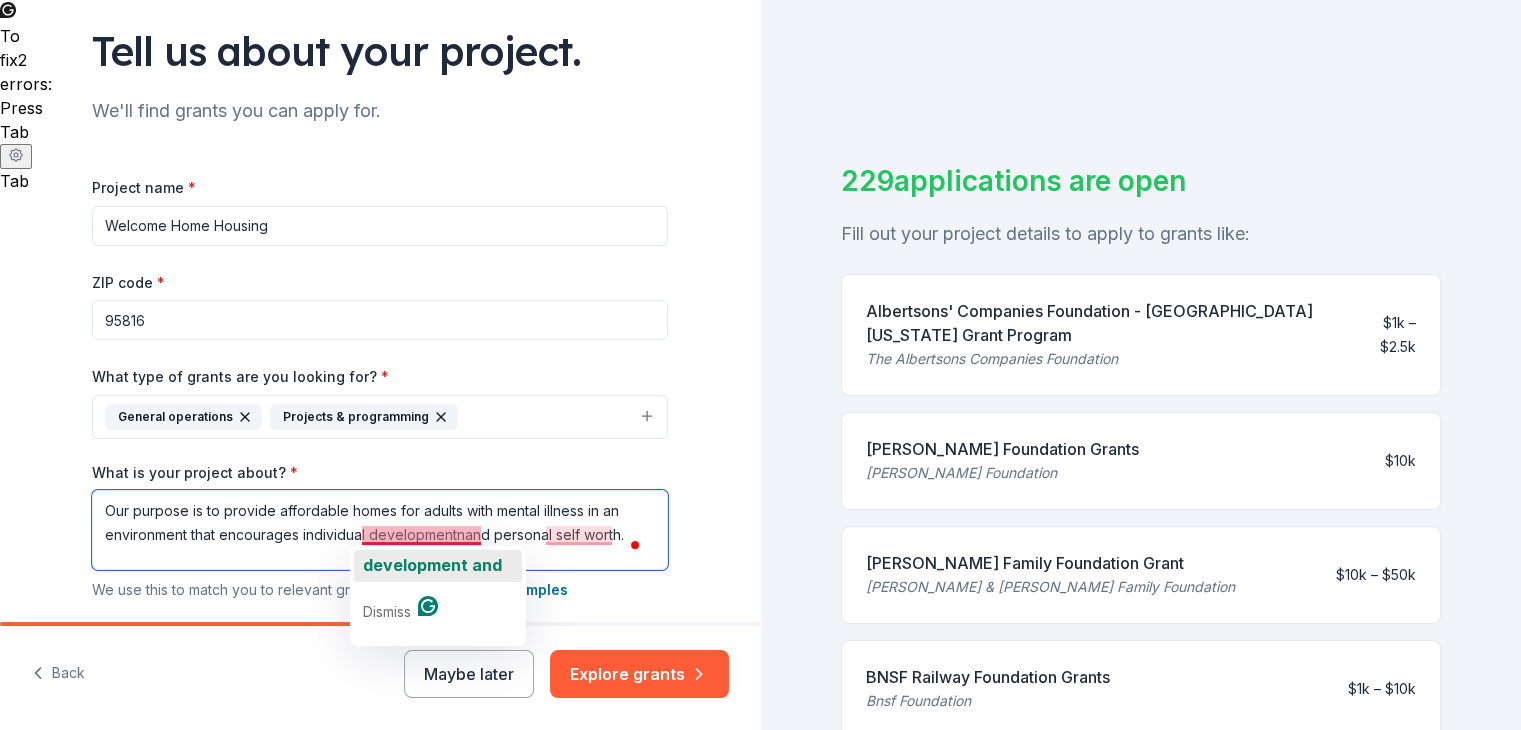 click on "development and" 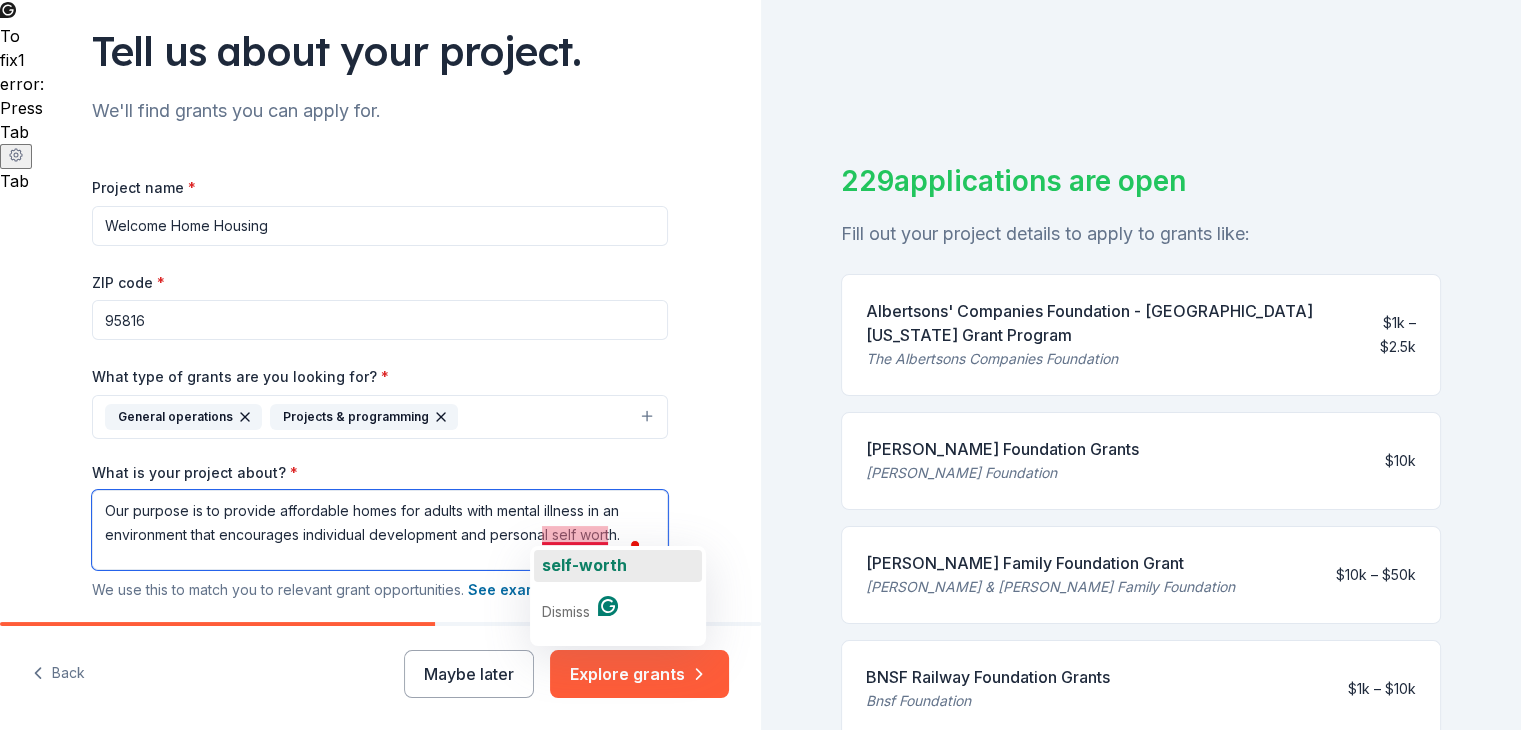 click on "self-worth" 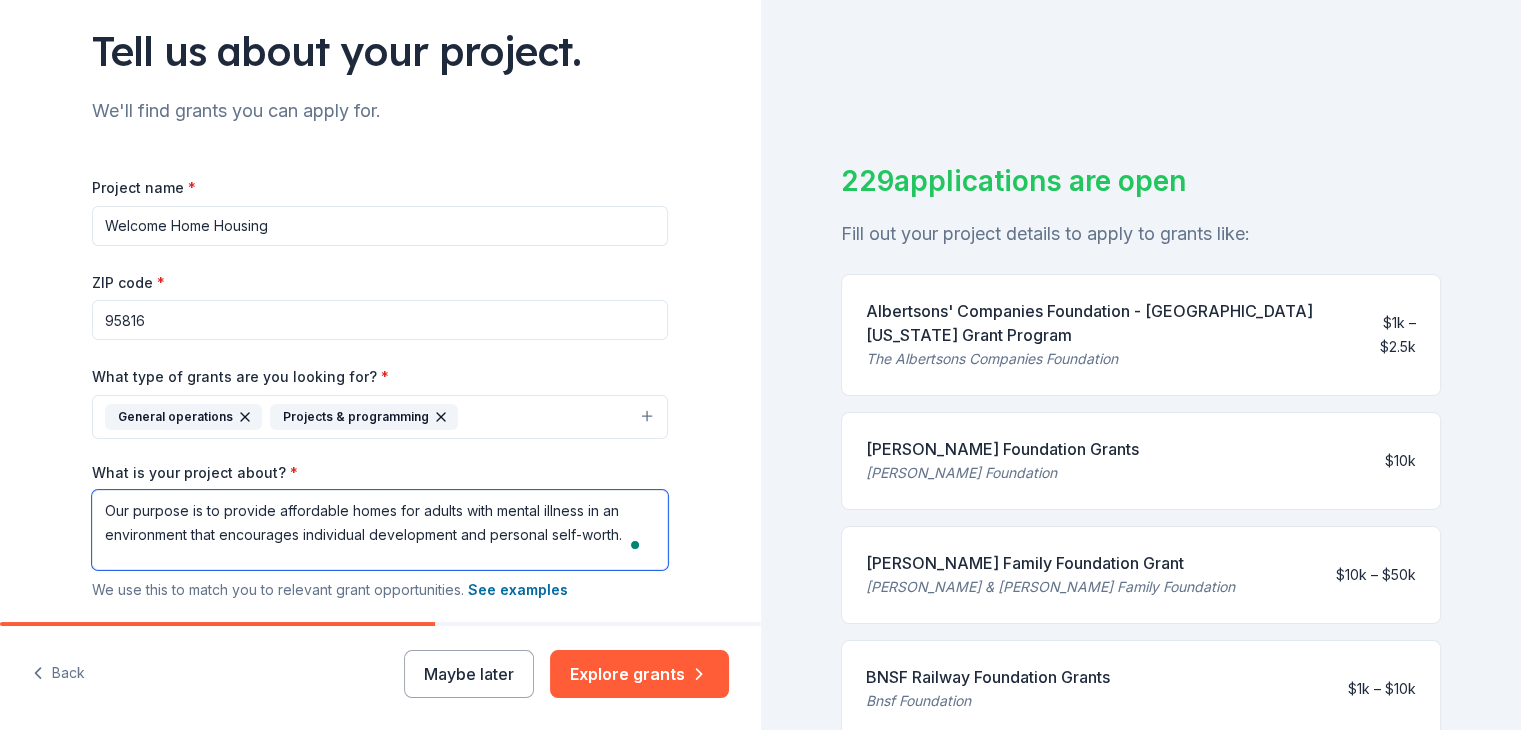 scroll, scrollTop: 189, scrollLeft: 0, axis: vertical 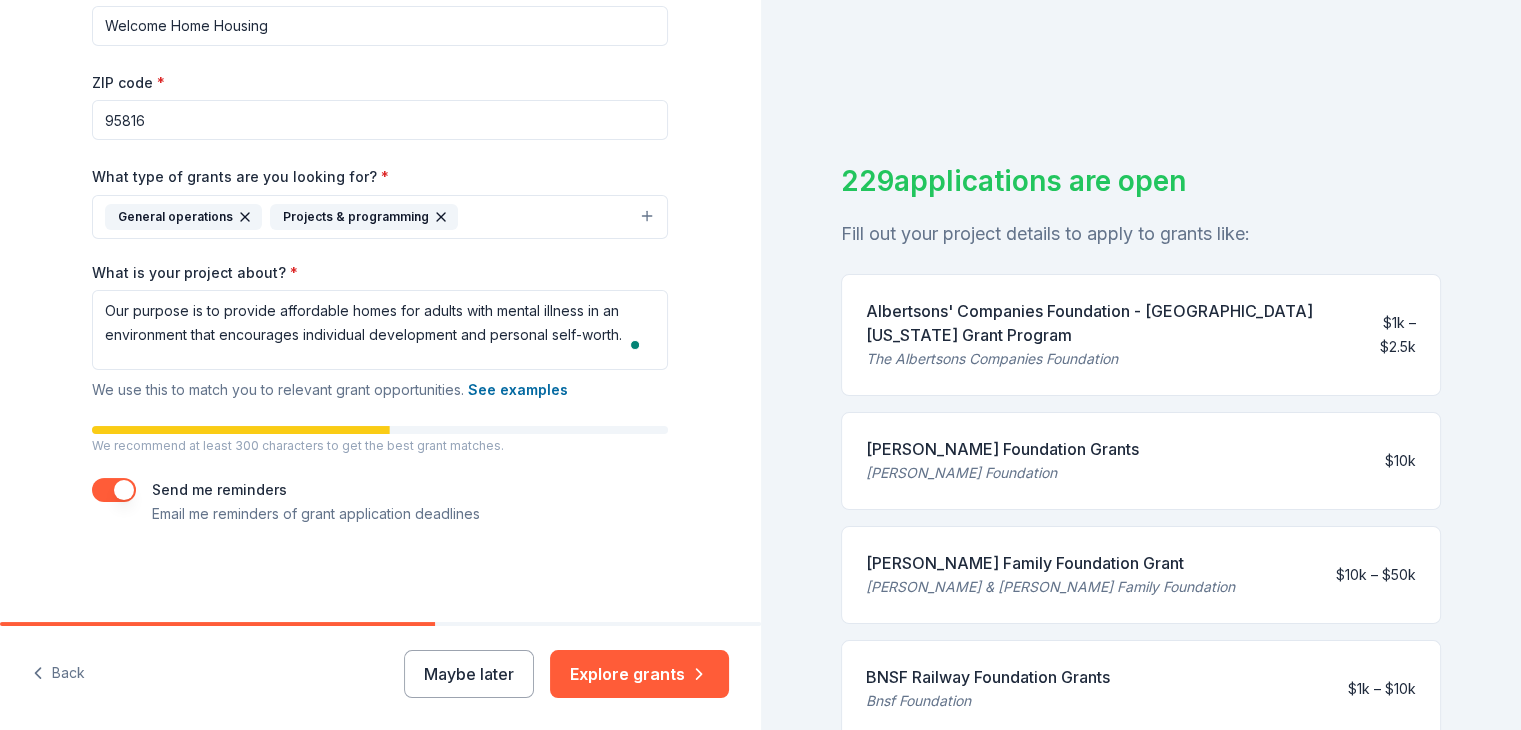 click at bounding box center (114, 490) 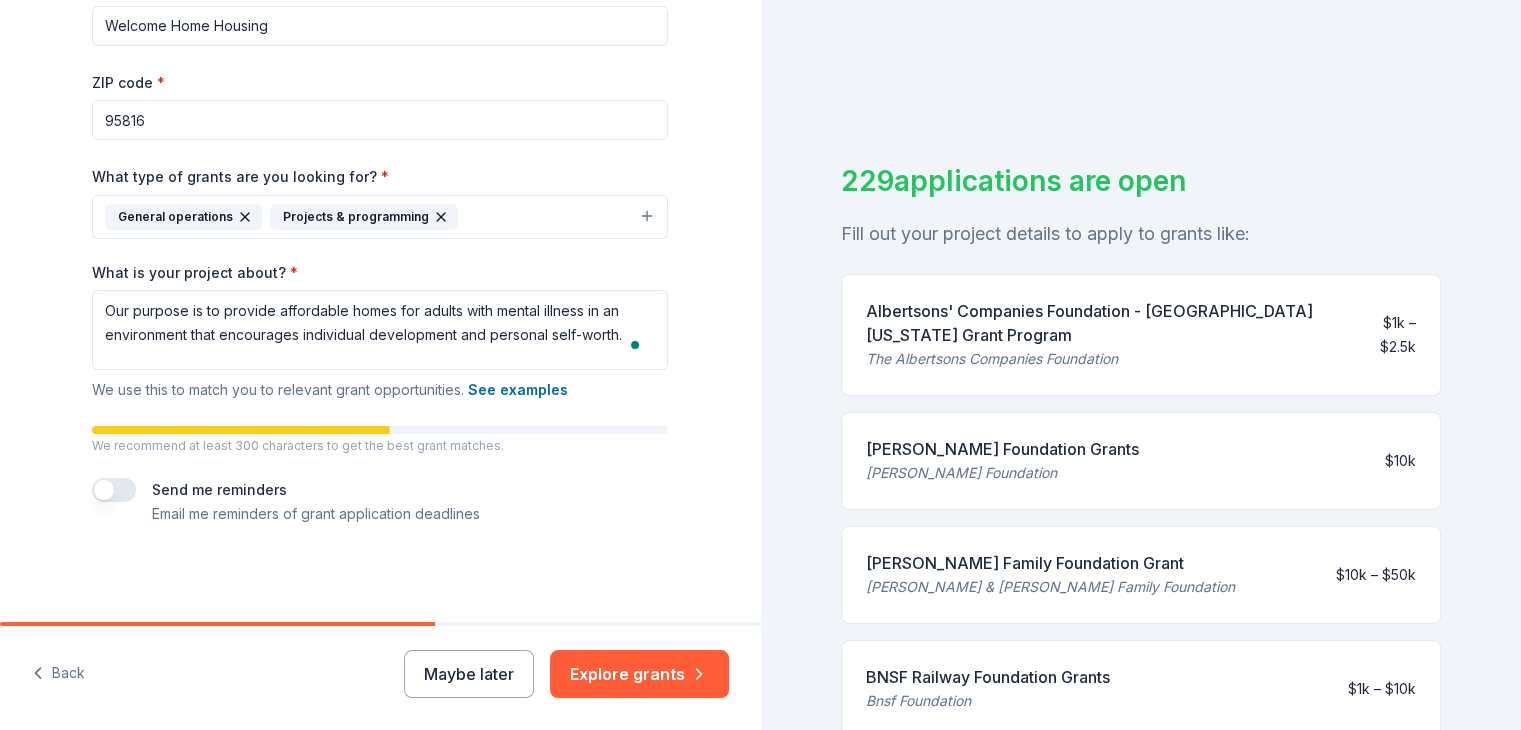 click at bounding box center (114, 490) 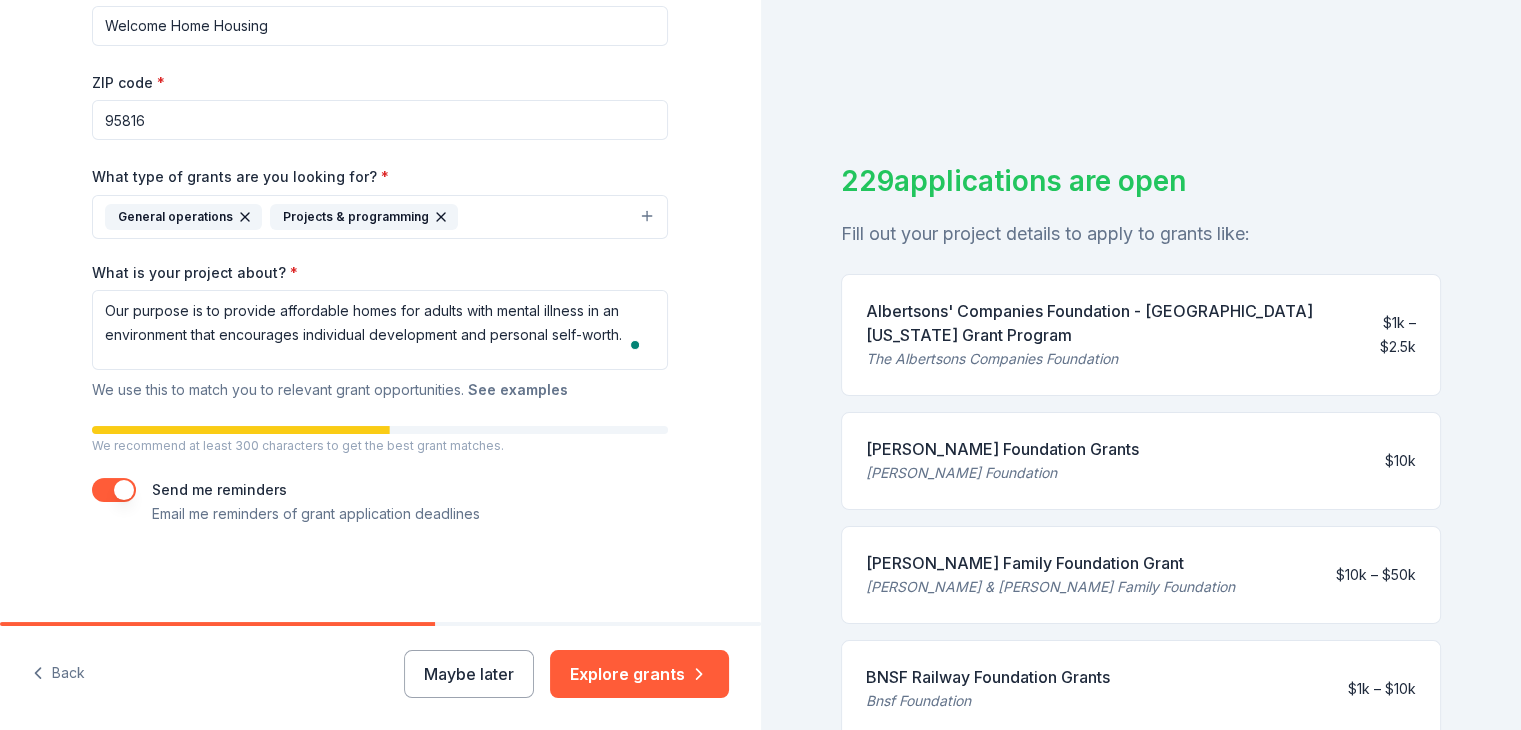 click on "See examples" at bounding box center [518, 390] 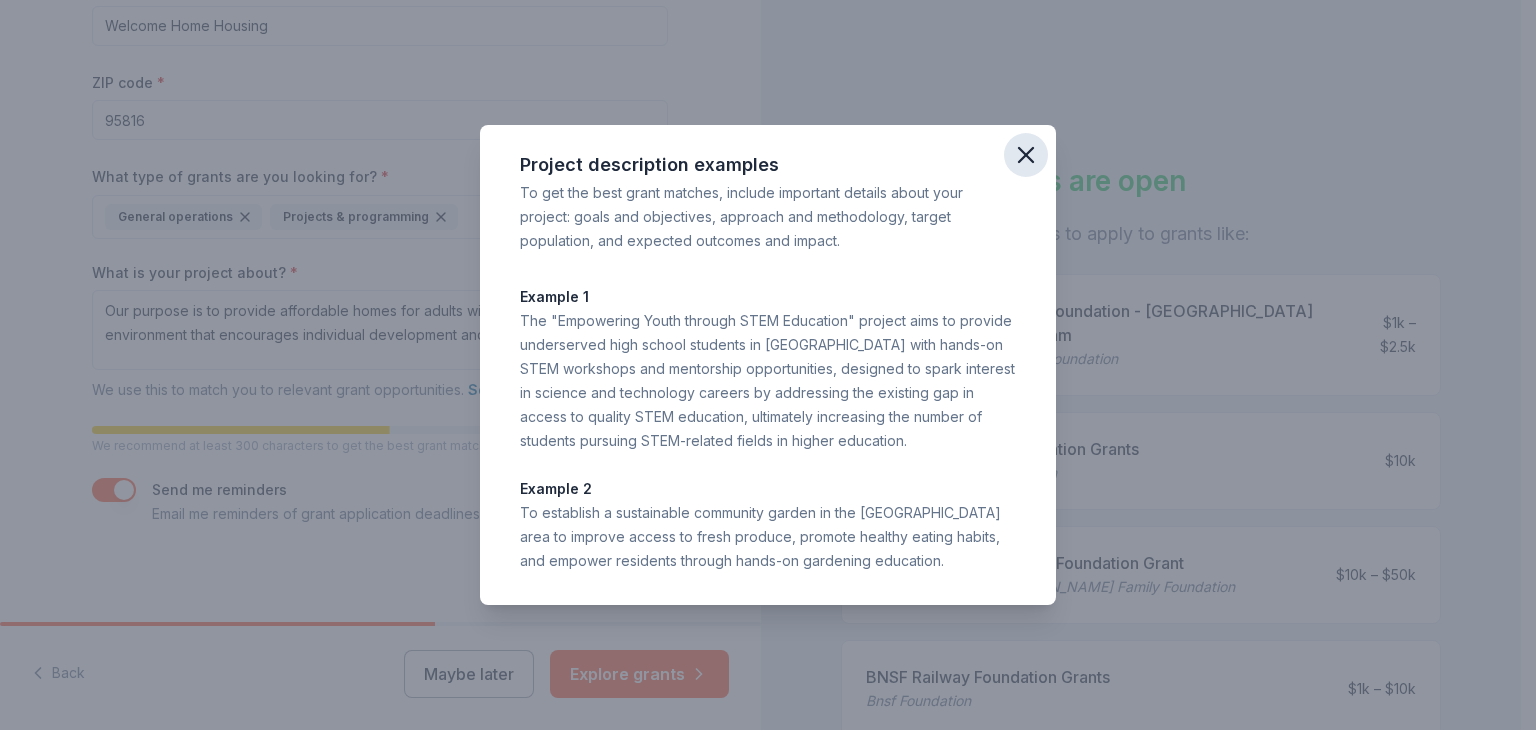 click 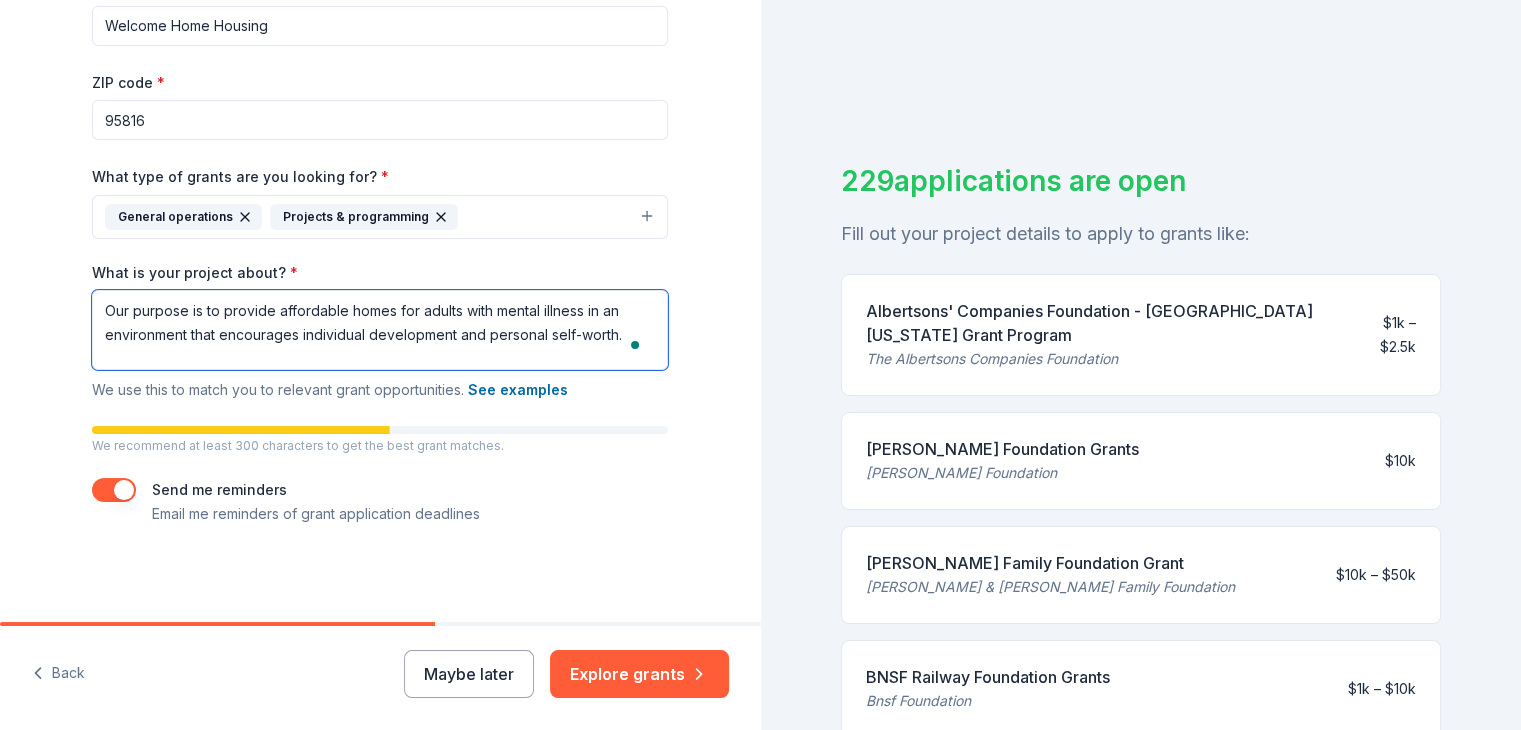 drag, startPoint x: 120, startPoint y: 310, endPoint x: 12, endPoint y: 313, distance: 108.04166 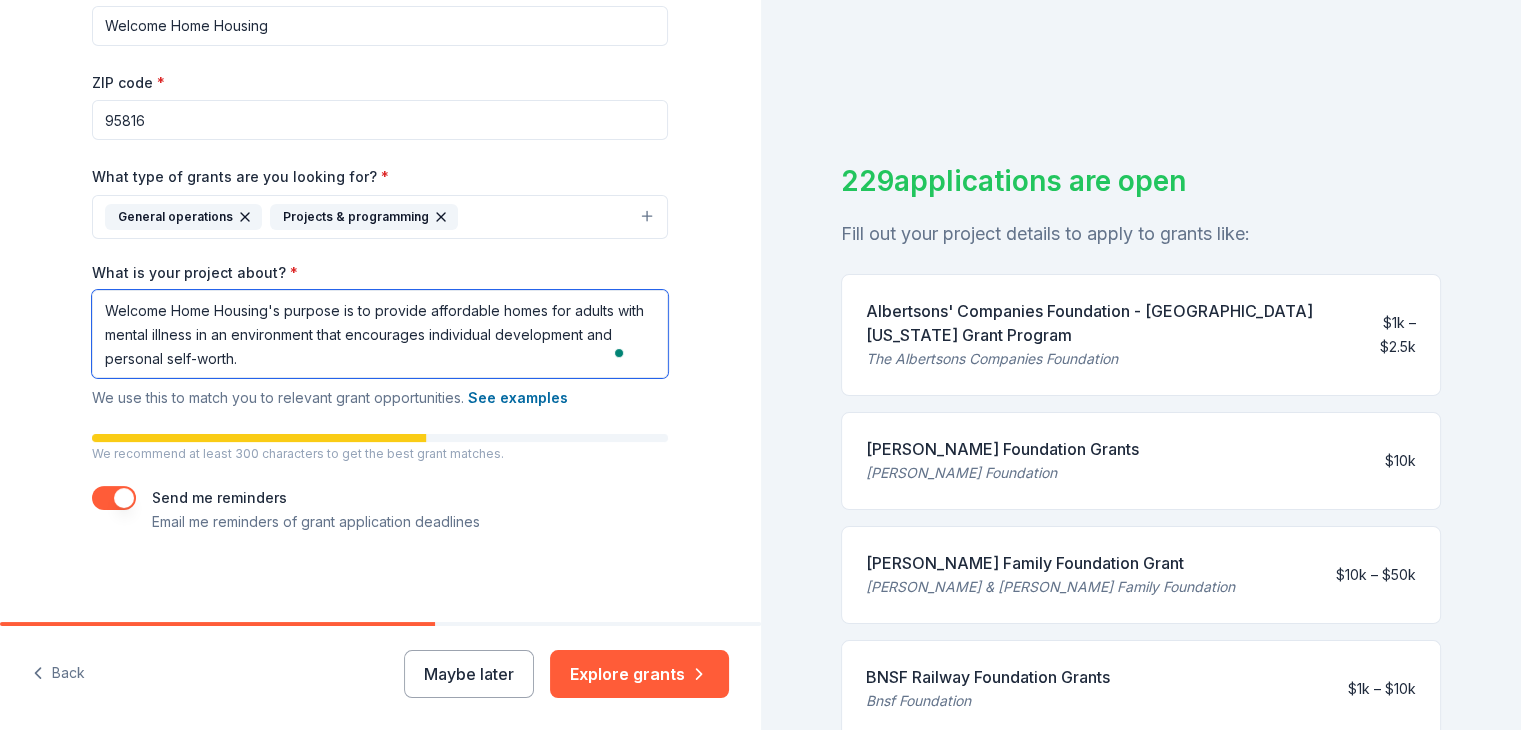 click on "Welcome Home Housing's purpose is to provide affordable homes for adults with mental illness in an environment that encourages individual development and personal self-worth." at bounding box center (380, 334) 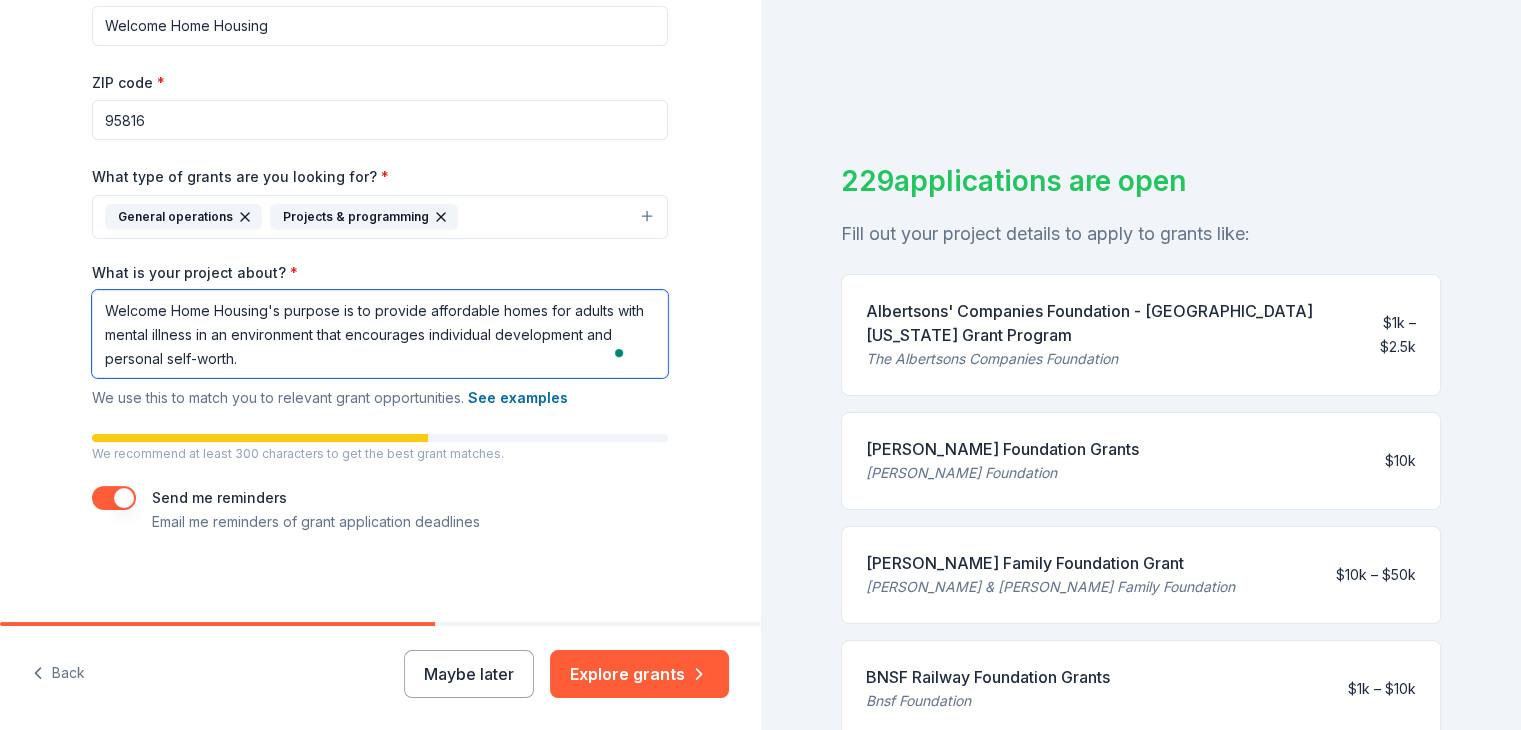 type on "Welcome Home Housing's purpose is to provide affordable homes for adults with mental illness in an environment that encourages individual development and personal self-worth." 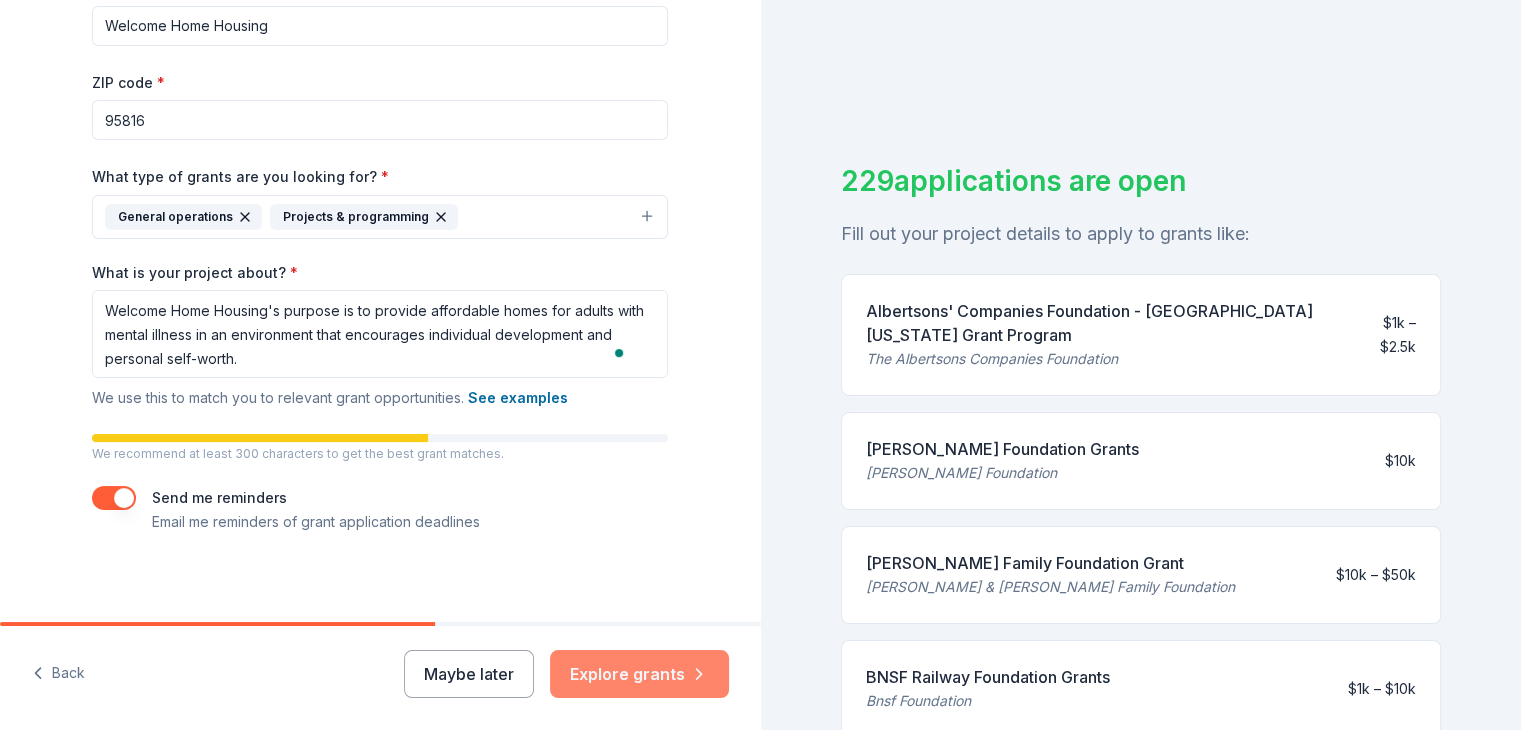 click on "Explore grants" at bounding box center (639, 674) 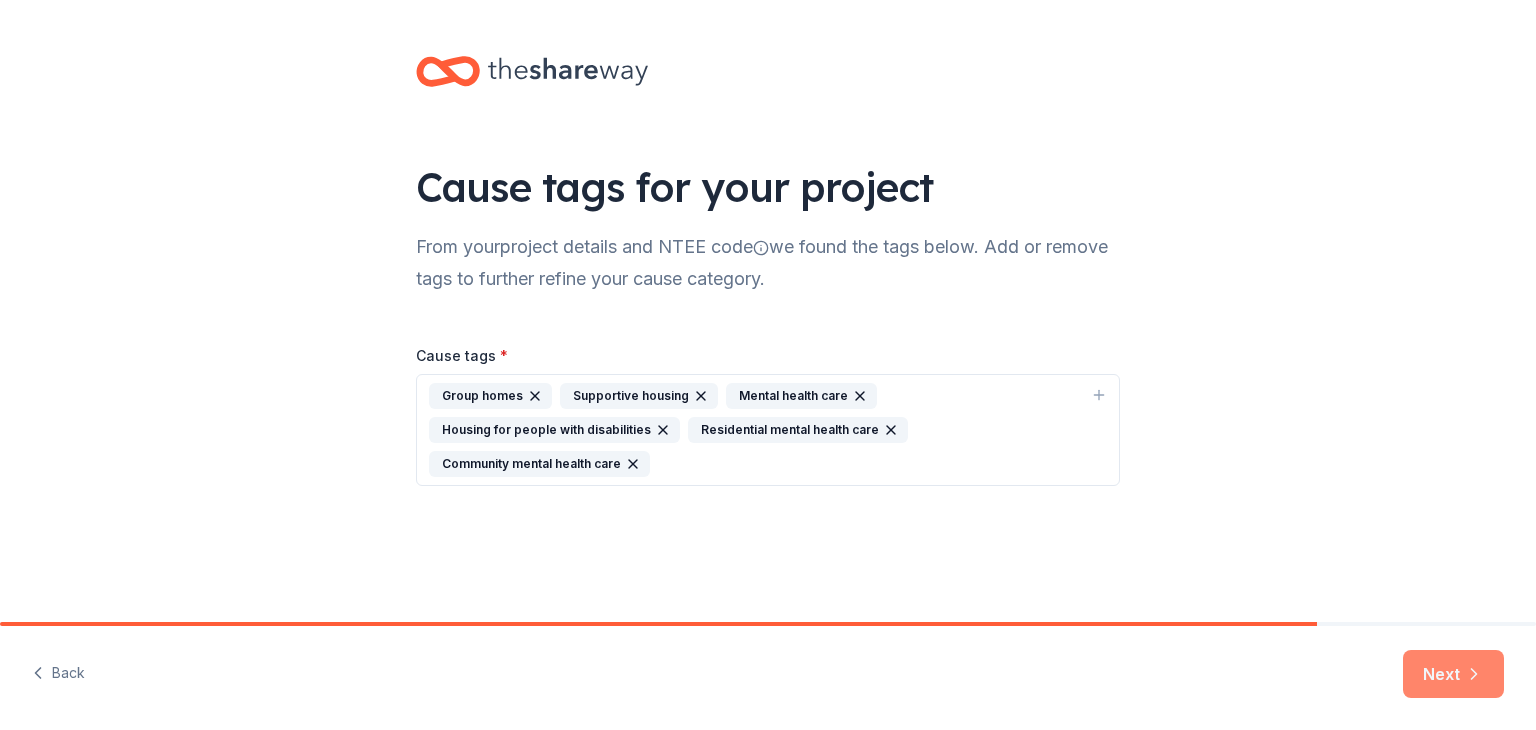 click on "Next" at bounding box center (1453, 674) 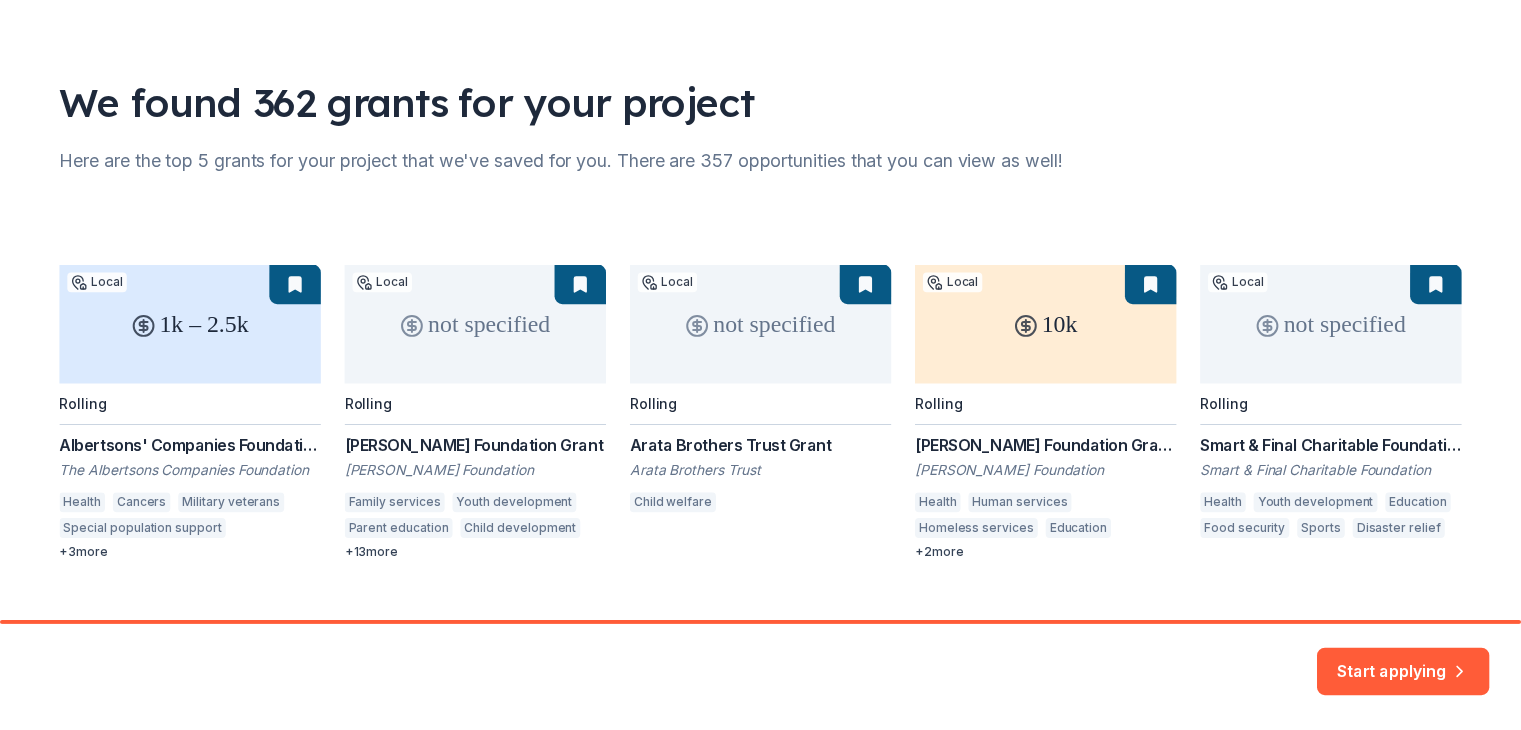 scroll, scrollTop: 124, scrollLeft: 0, axis: vertical 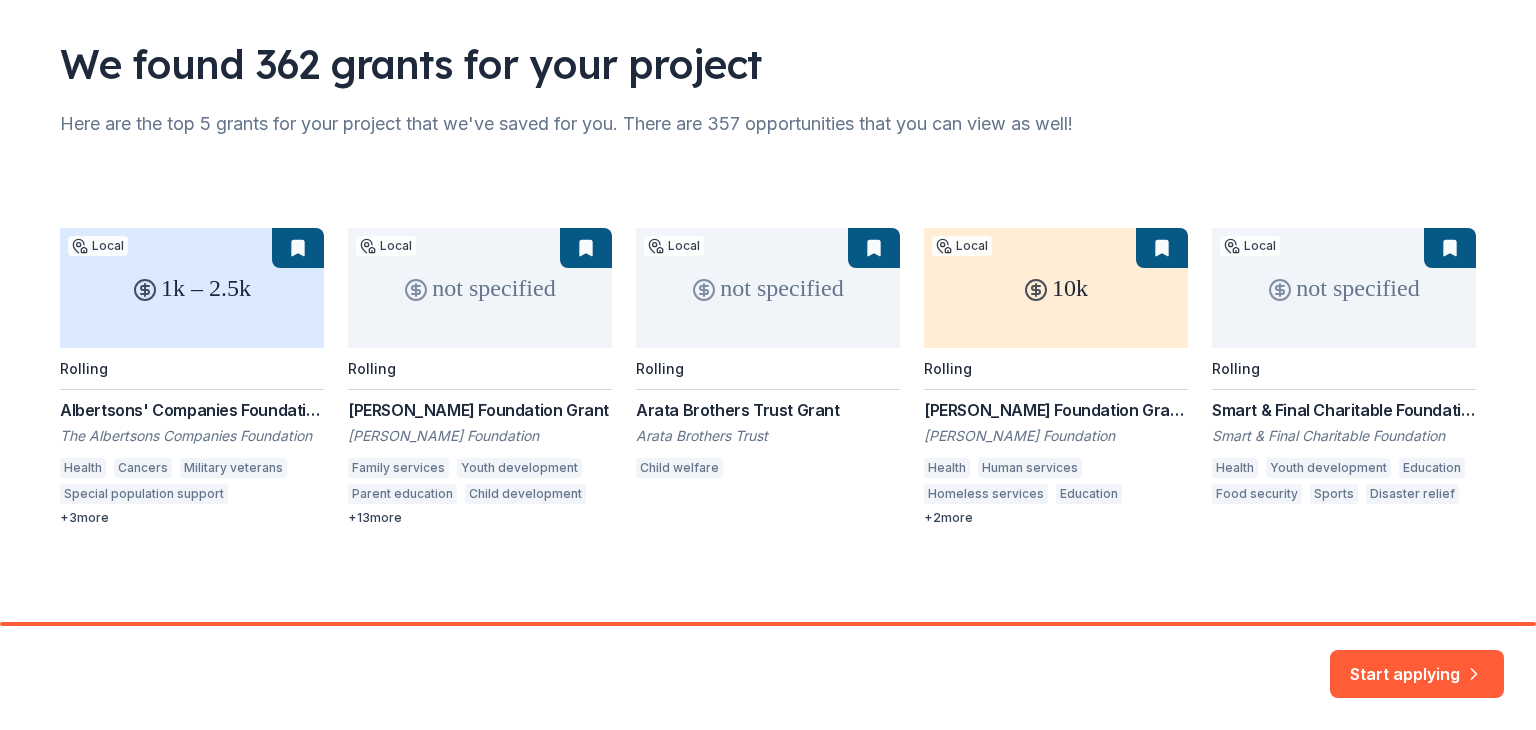 click on "1k – 2.5k Local Rolling Albertsons' Companies Foundation - Northern California Grant Program The Albertsons Companies Foundation Health Cancers Military veterans Special population support Food security Elementary and secondary education Education services +  3  more not specified Local Rolling S. H. Cowell Foundation Grant S H Cowell Foundation Family services Youth development Parent education Child development Human services Elementary and secondary education ESL and second language acquisition Housing development Employment Leadership development Community and economic development Business and industry Public works Parks Financial services Out-of-school learning Environment +  13  more not specified Local Rolling Arata Brothers Trust Grant Arata Brothers Trust Child welfare 10k Local Rolling Kelly Foundation Grants Kelly Foundation Health Human services Homeless services Education Food security Environment +  2  more not specified Local Rolling Smart & Final Charitable Foundation Donations Health Sports" at bounding box center (768, 377) 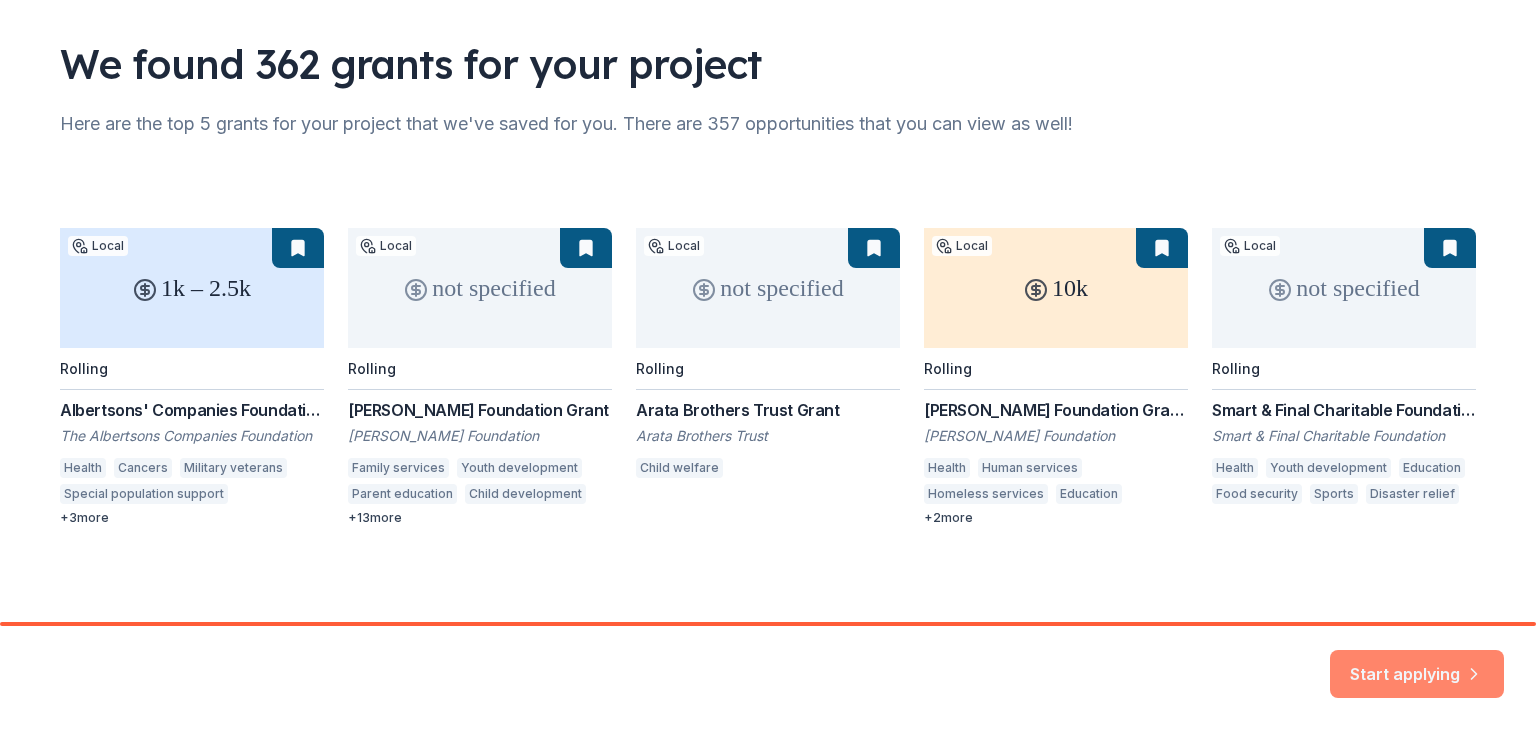 click on "Start applying" at bounding box center [1417, 662] 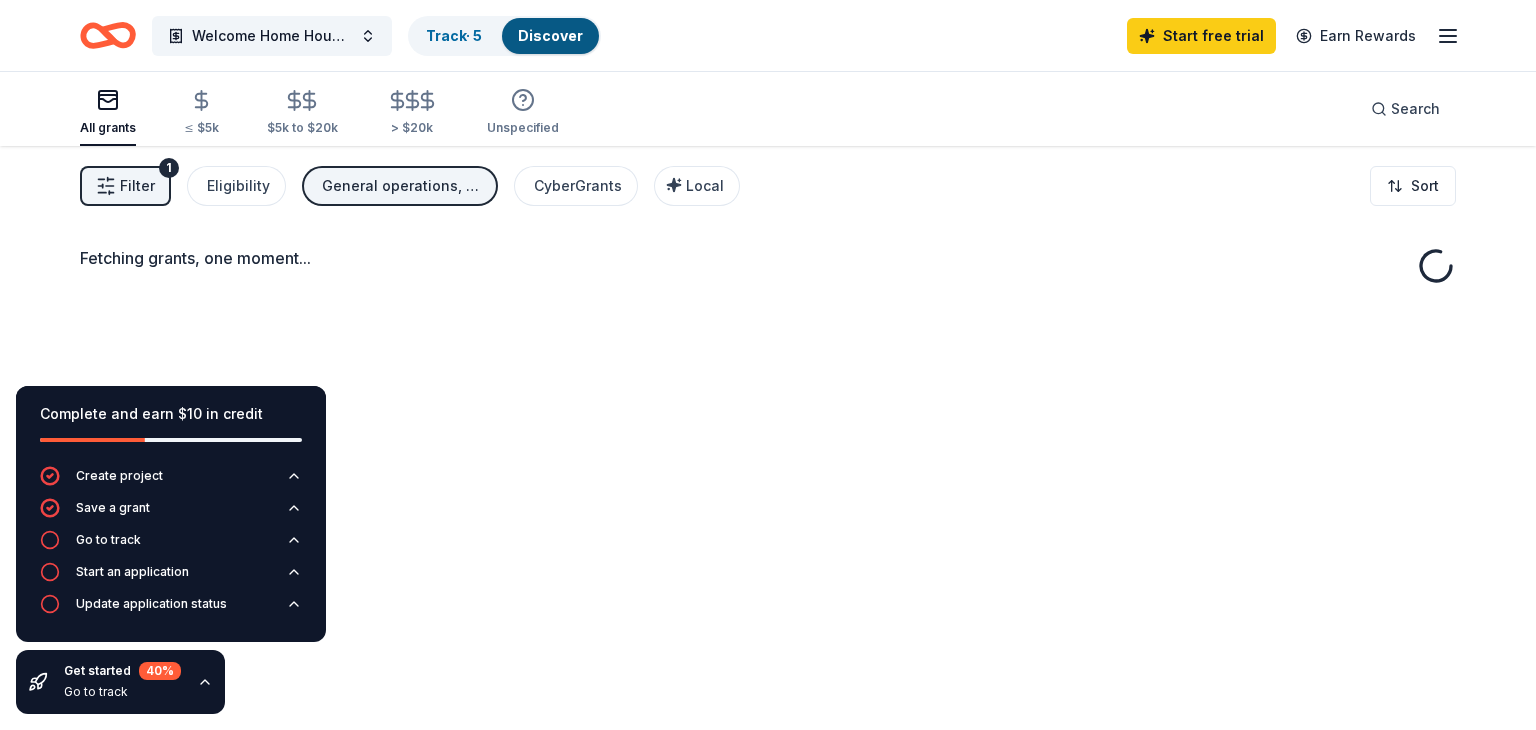 click on "Complete and earn $10 in credit Create project Save a grant Go to track Start an application Update application status Get started 40 % Go to track Fetching grants, one moment..." at bounding box center [768, 511] 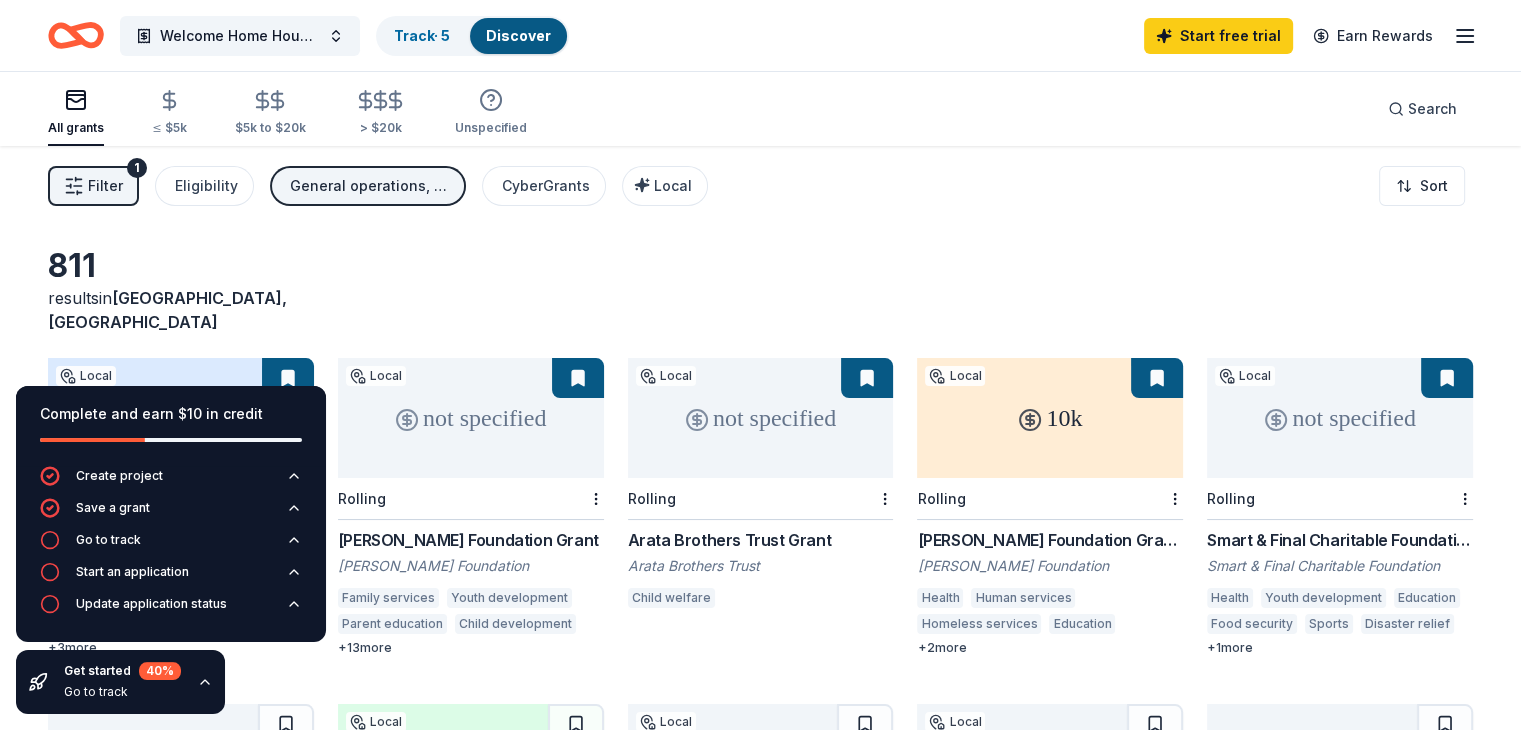 click on "811 results  in  Sacramento, CA" at bounding box center (760, 290) 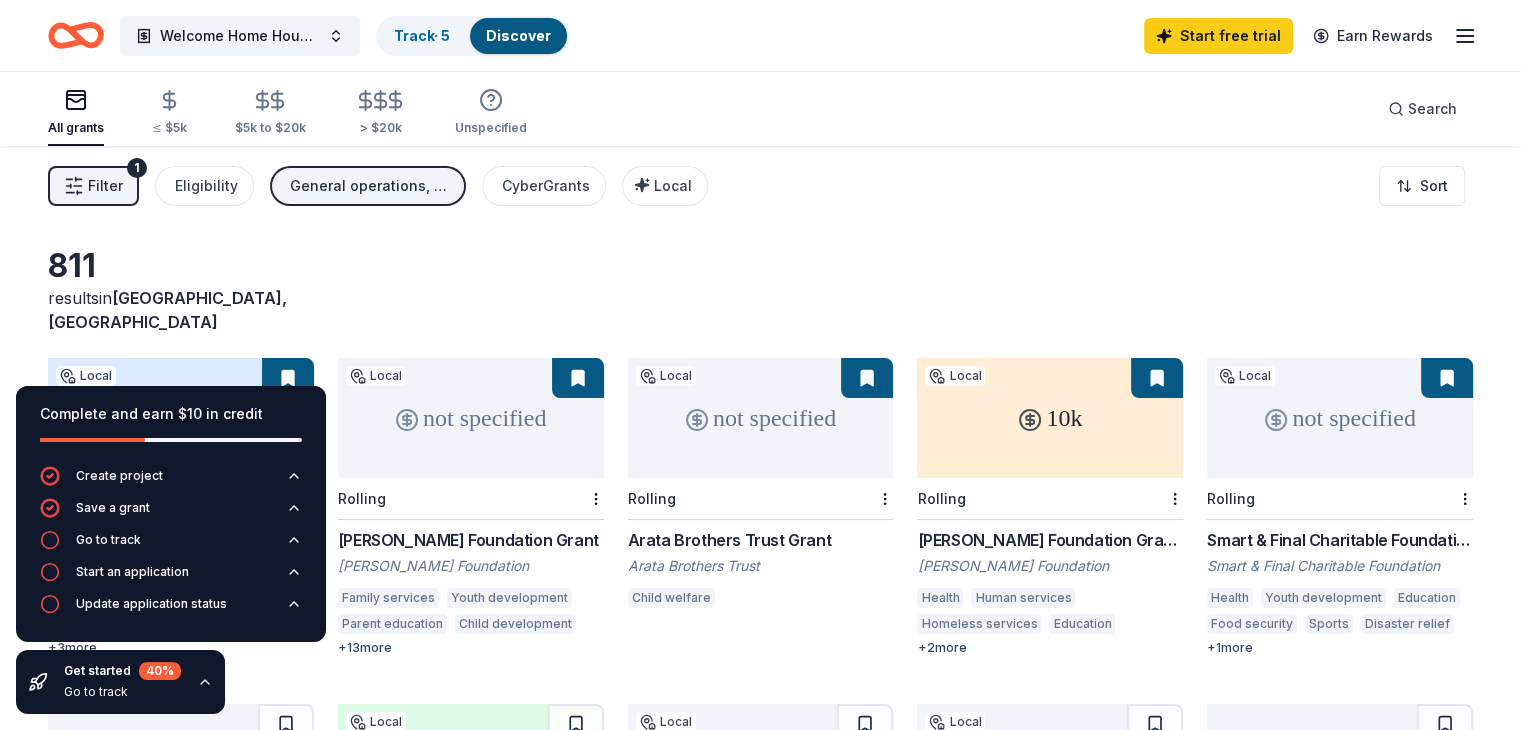 click 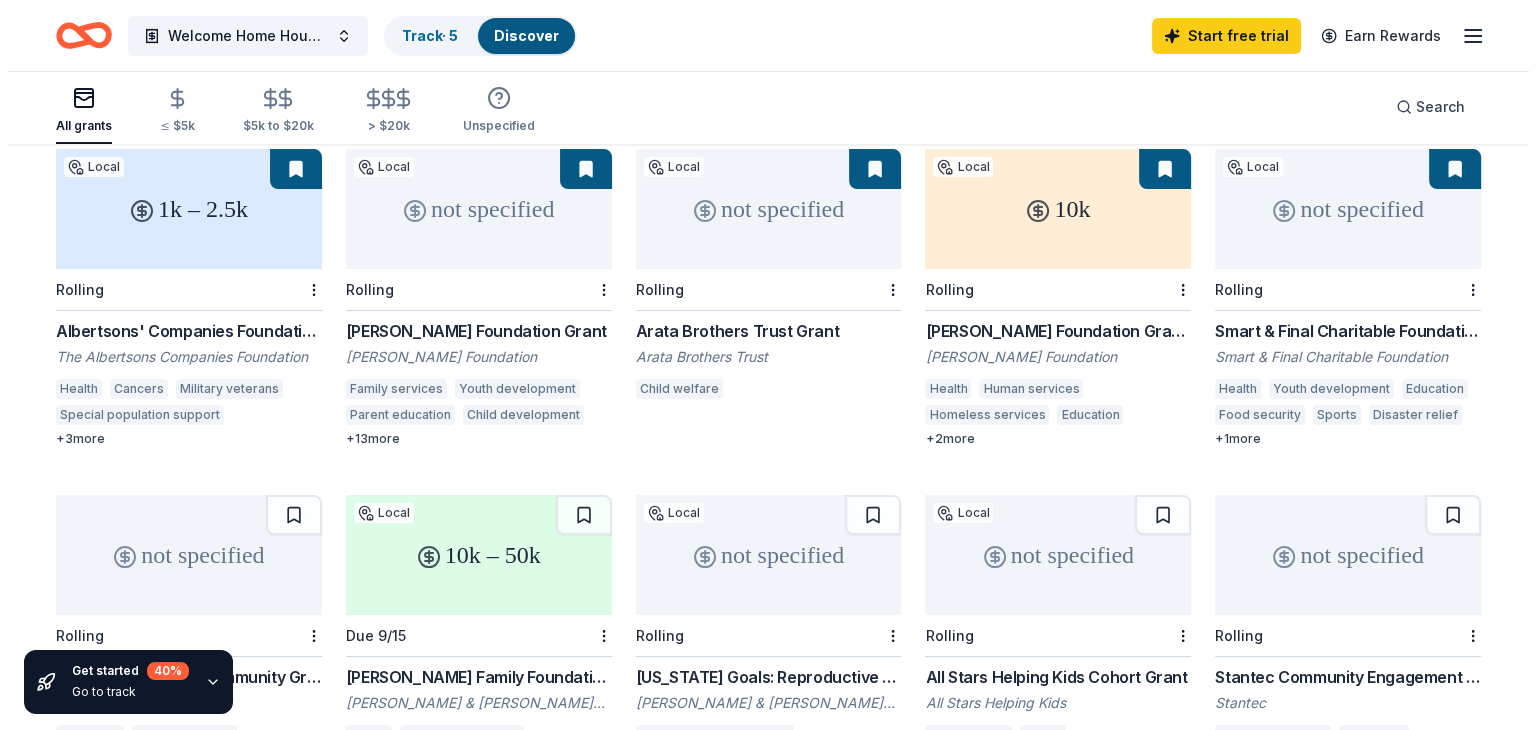 scroll, scrollTop: 0, scrollLeft: 0, axis: both 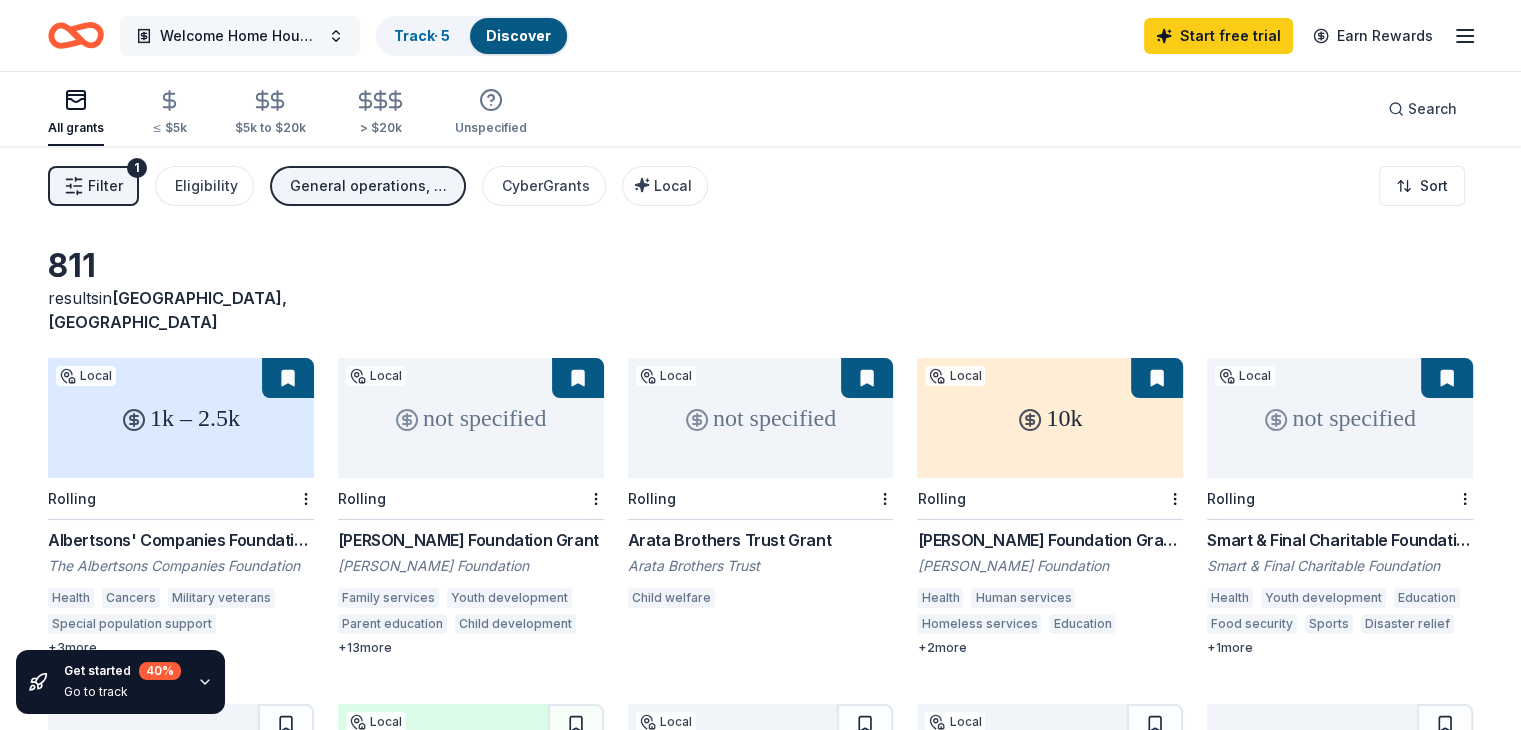 click on "Welcome Home Housing" at bounding box center [240, 36] 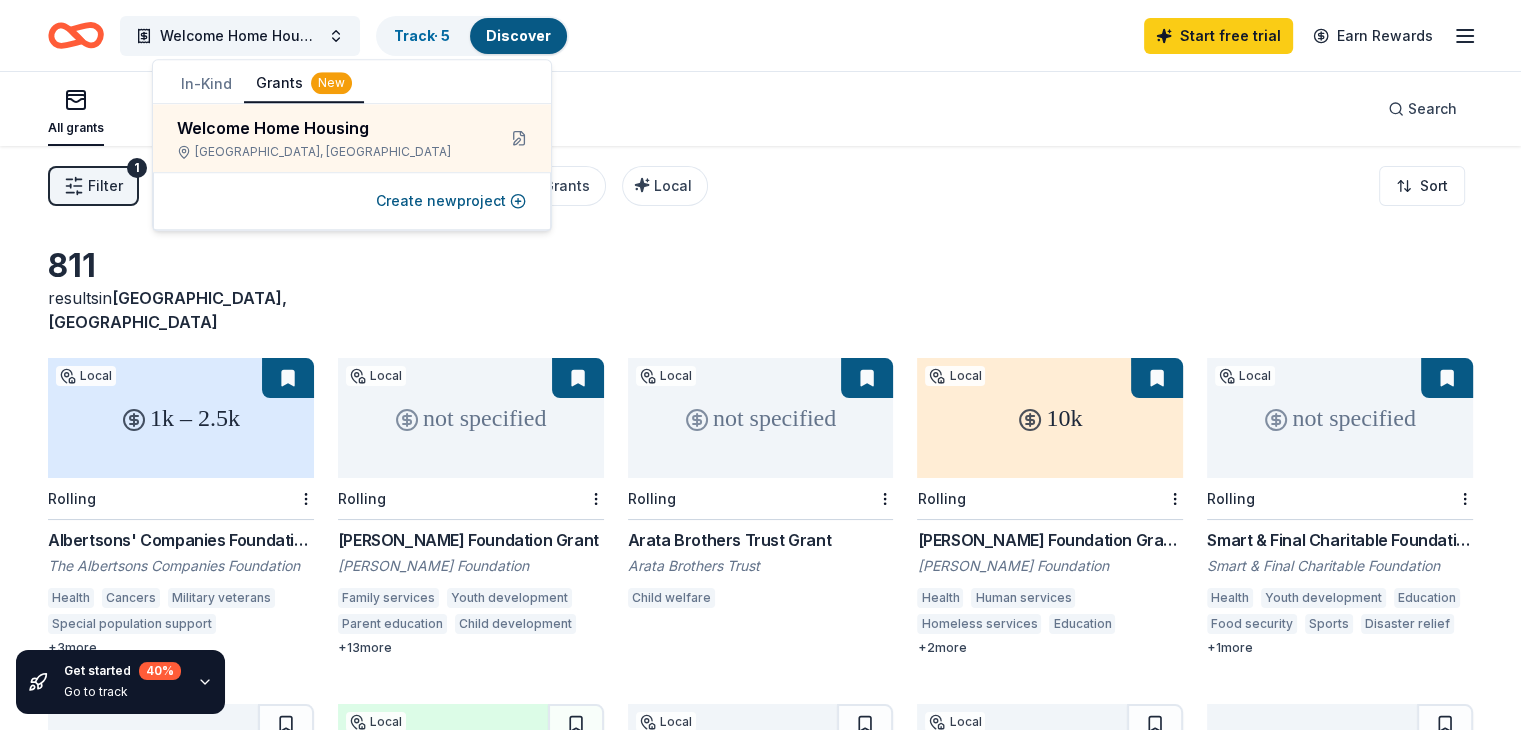 click on "811 results  in  Sacramento, CA" at bounding box center (760, 290) 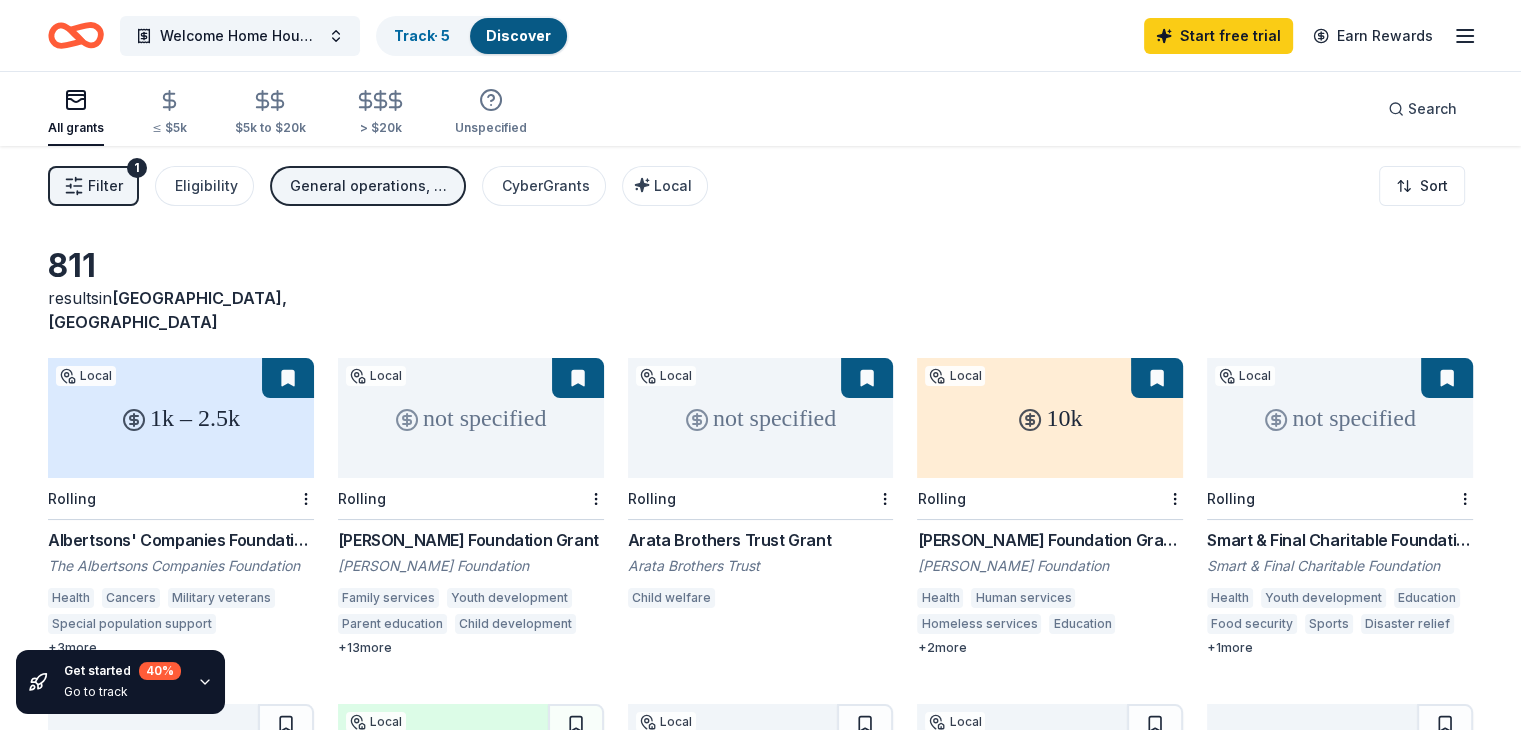 click on "+  13  more" at bounding box center (471, 648) 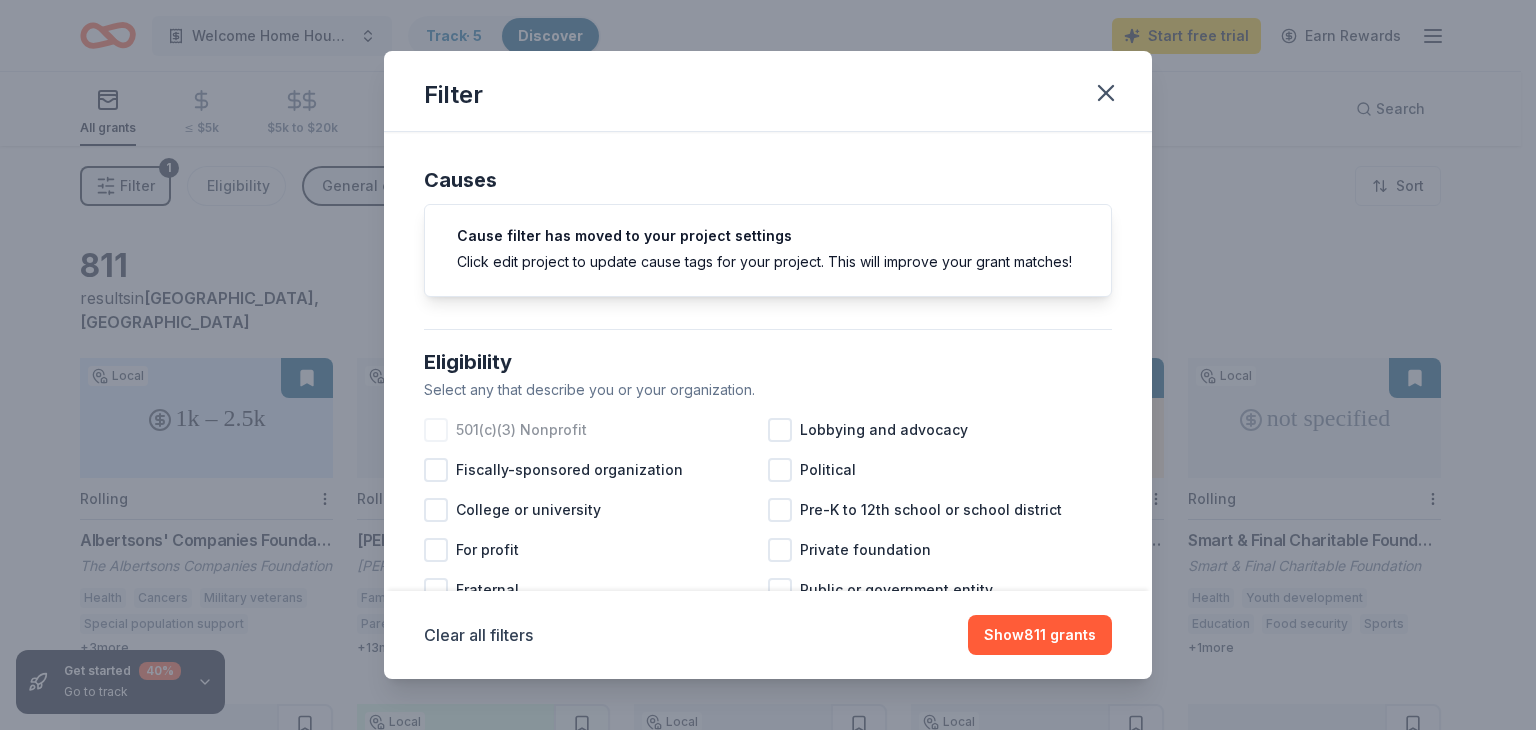 click on "501(c)(3) Nonprofit" at bounding box center [521, 430] 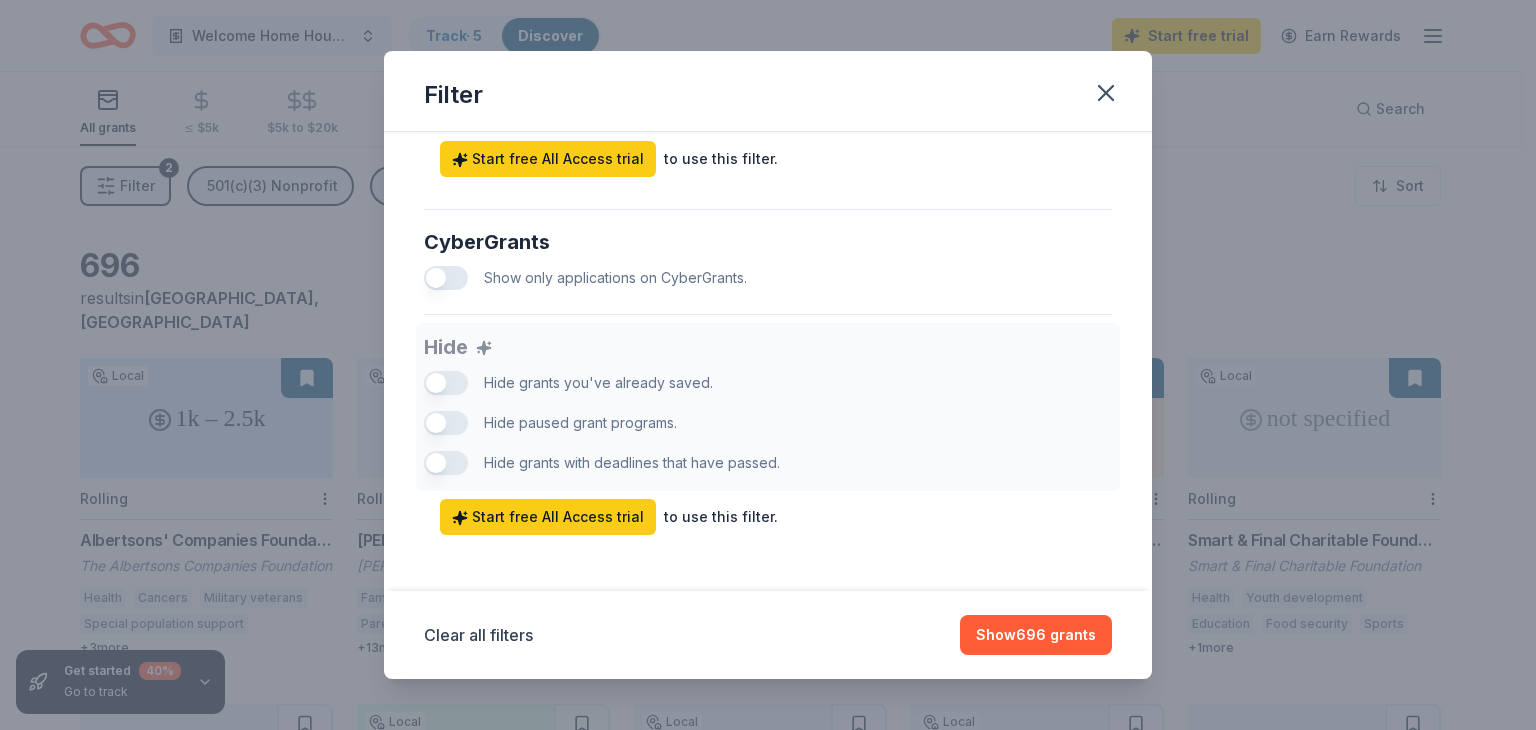 scroll, scrollTop: 1243, scrollLeft: 0, axis: vertical 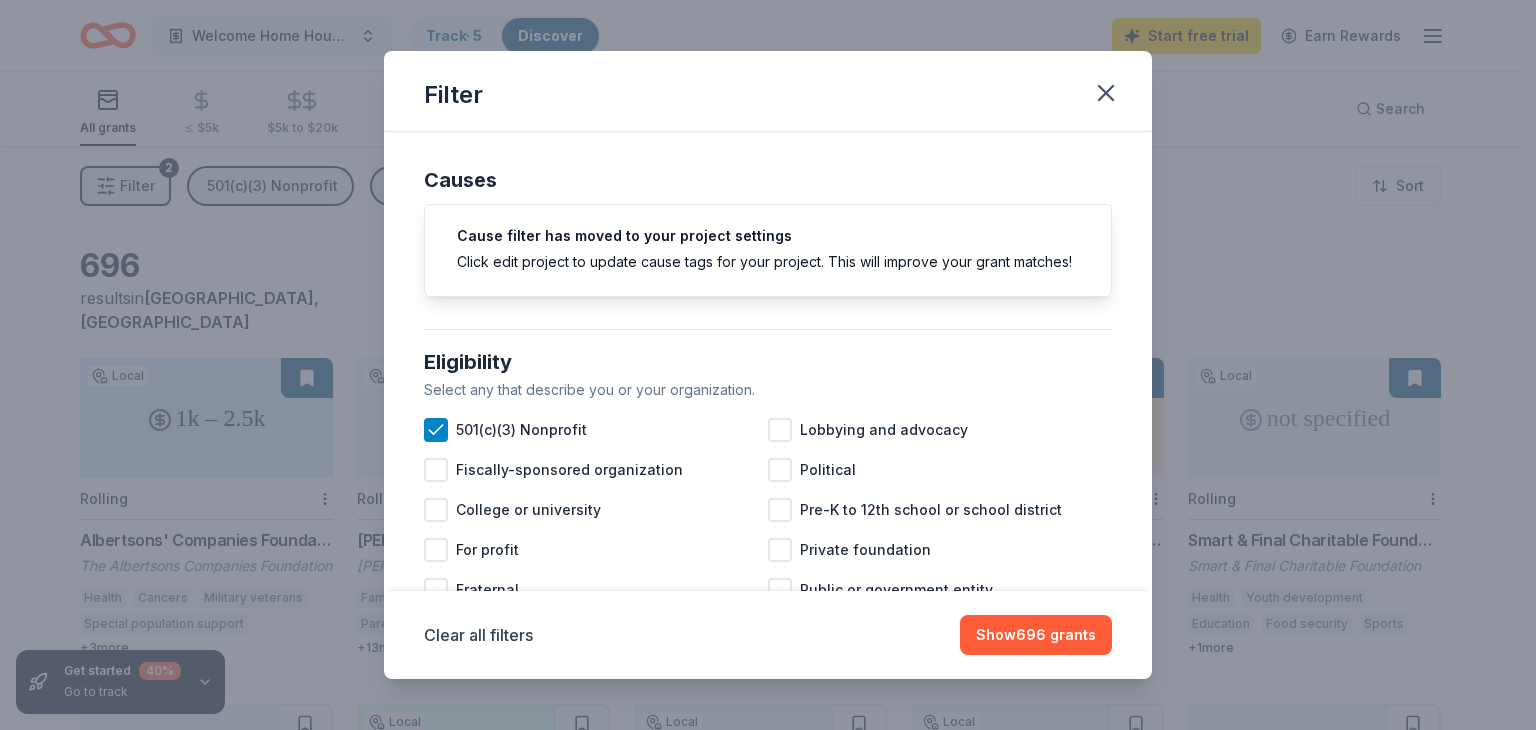 click on "Cause filter has moved to your project settings Click edit project to update cause tags for your project. This will improve your grant matches!" at bounding box center (768, 250) 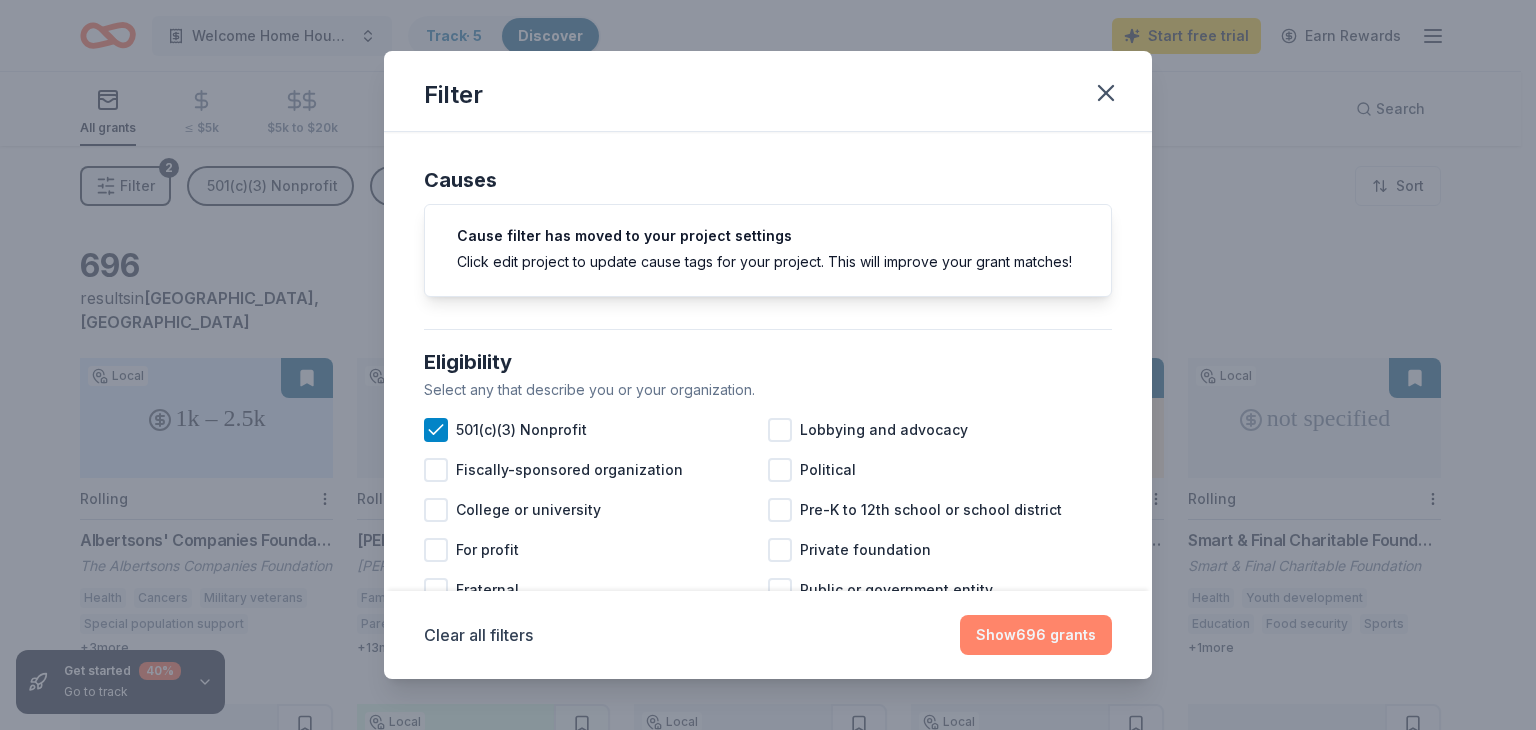 click on "Show  696   grants" at bounding box center (1036, 635) 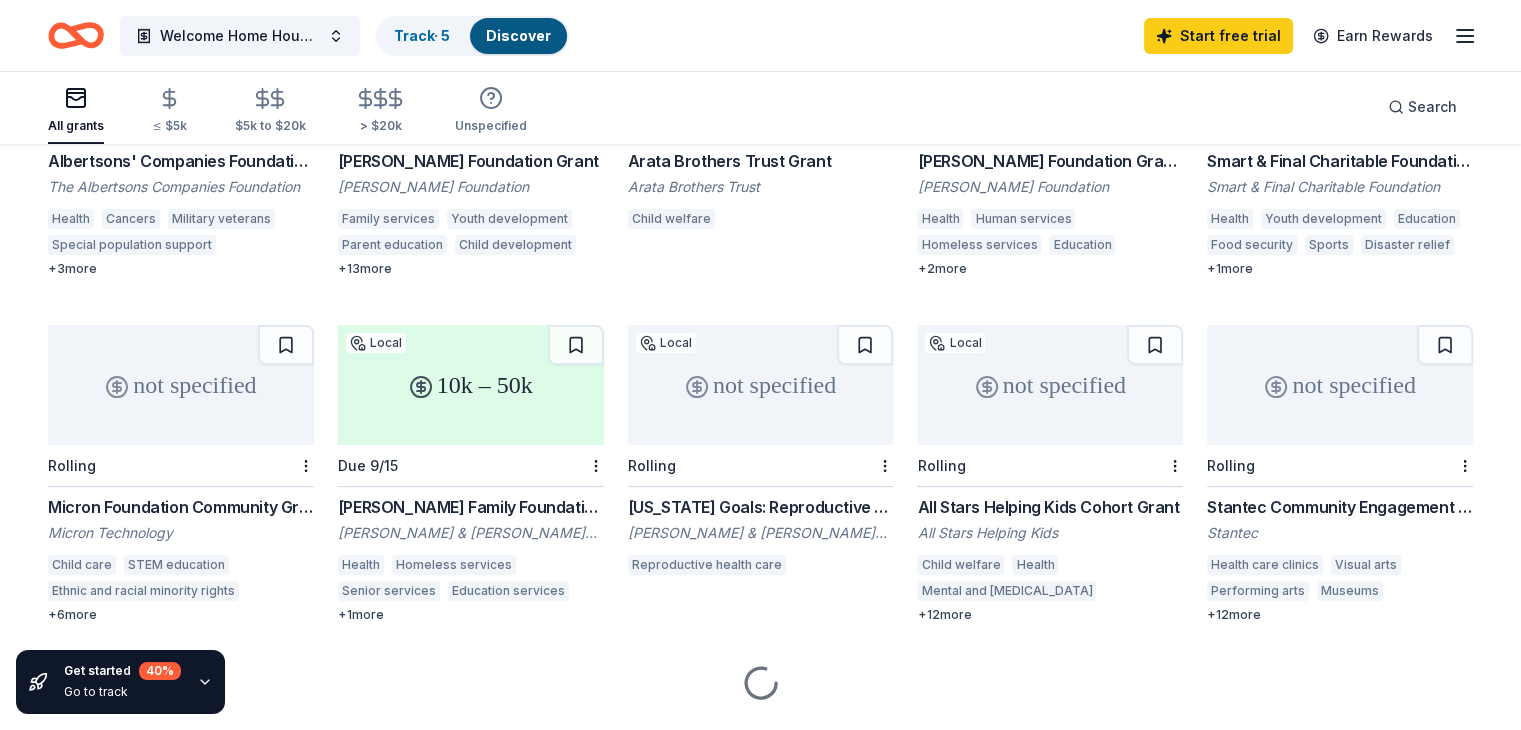 scroll, scrollTop: 408, scrollLeft: 0, axis: vertical 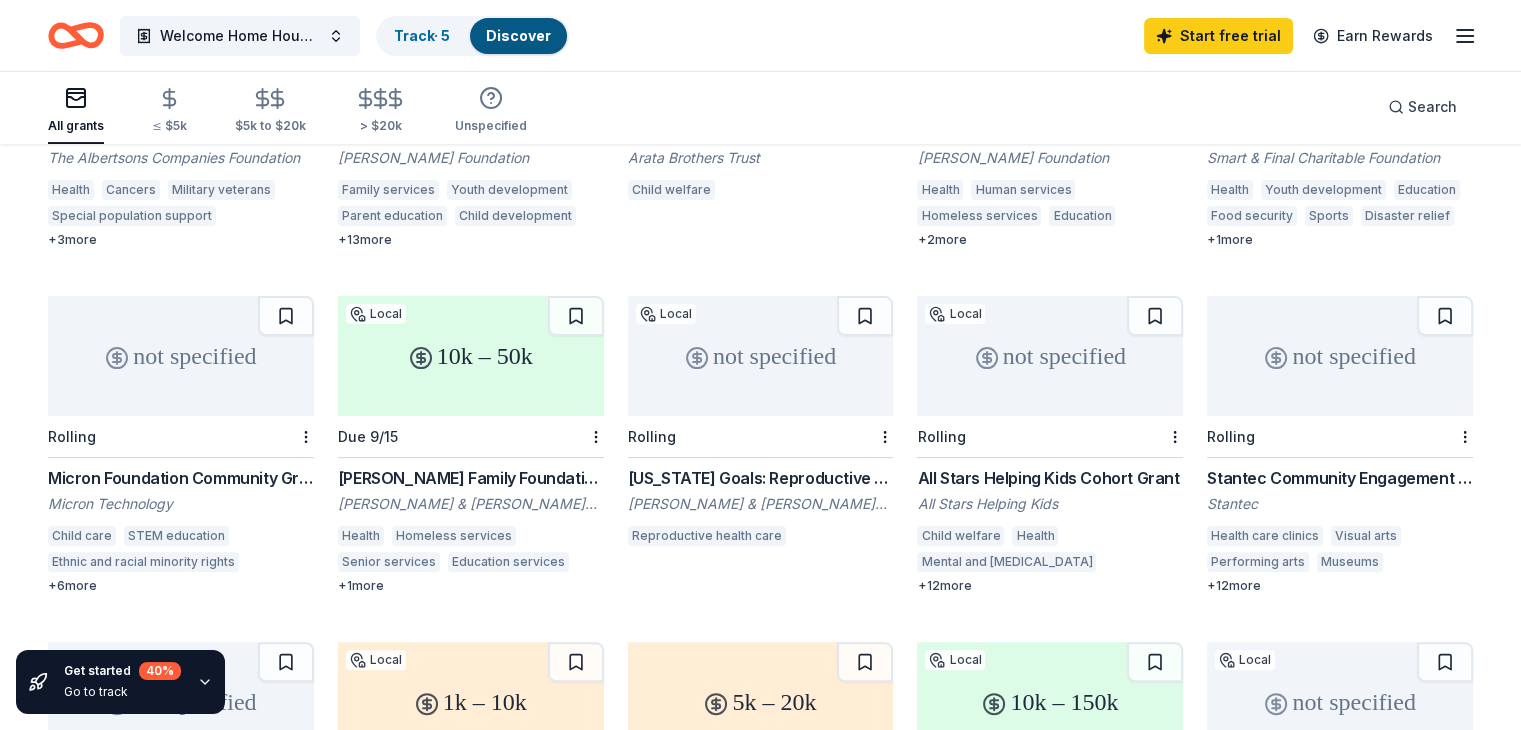 drag, startPoint x: 1517, startPoint y: 313, endPoint x: 1517, endPoint y: 365, distance: 52 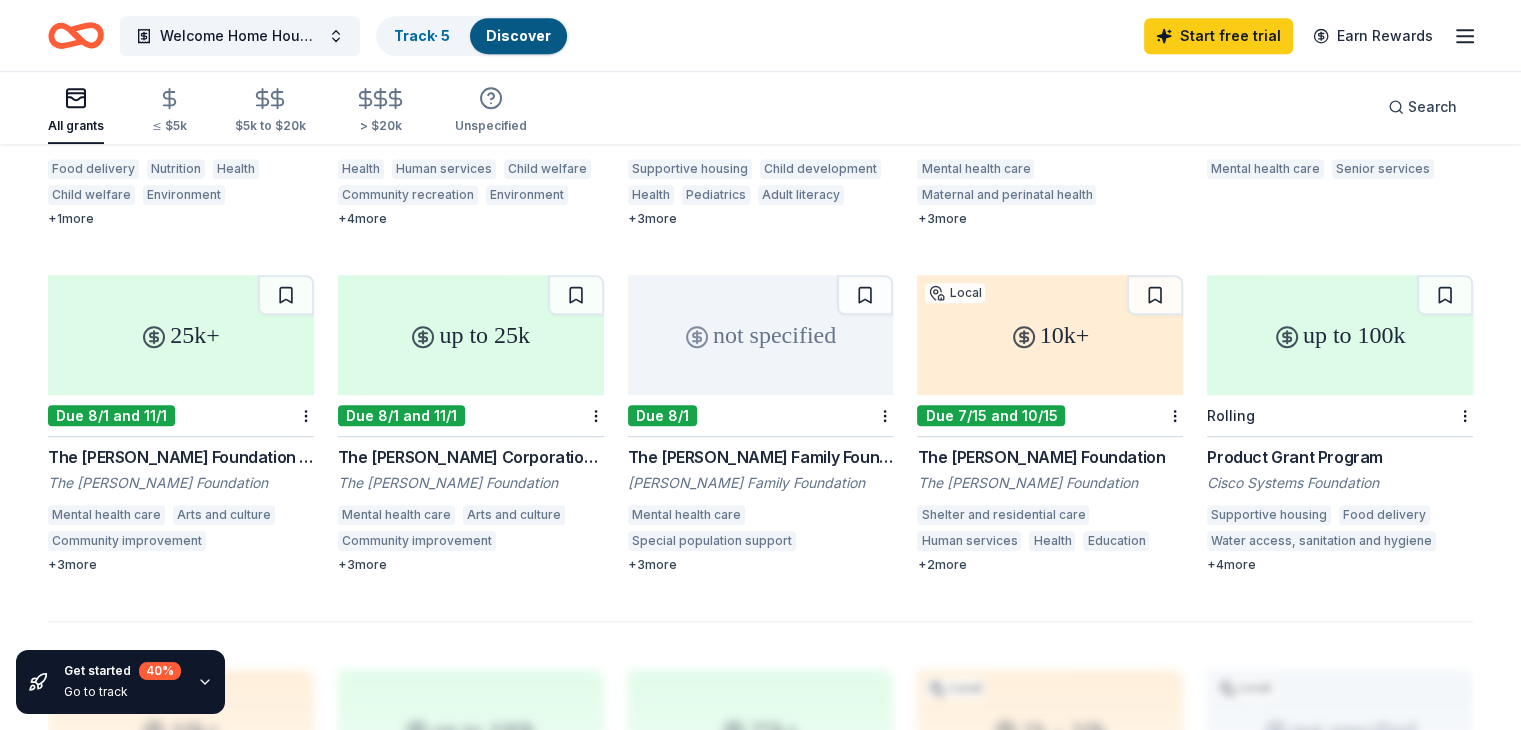 scroll, scrollTop: 1142, scrollLeft: 0, axis: vertical 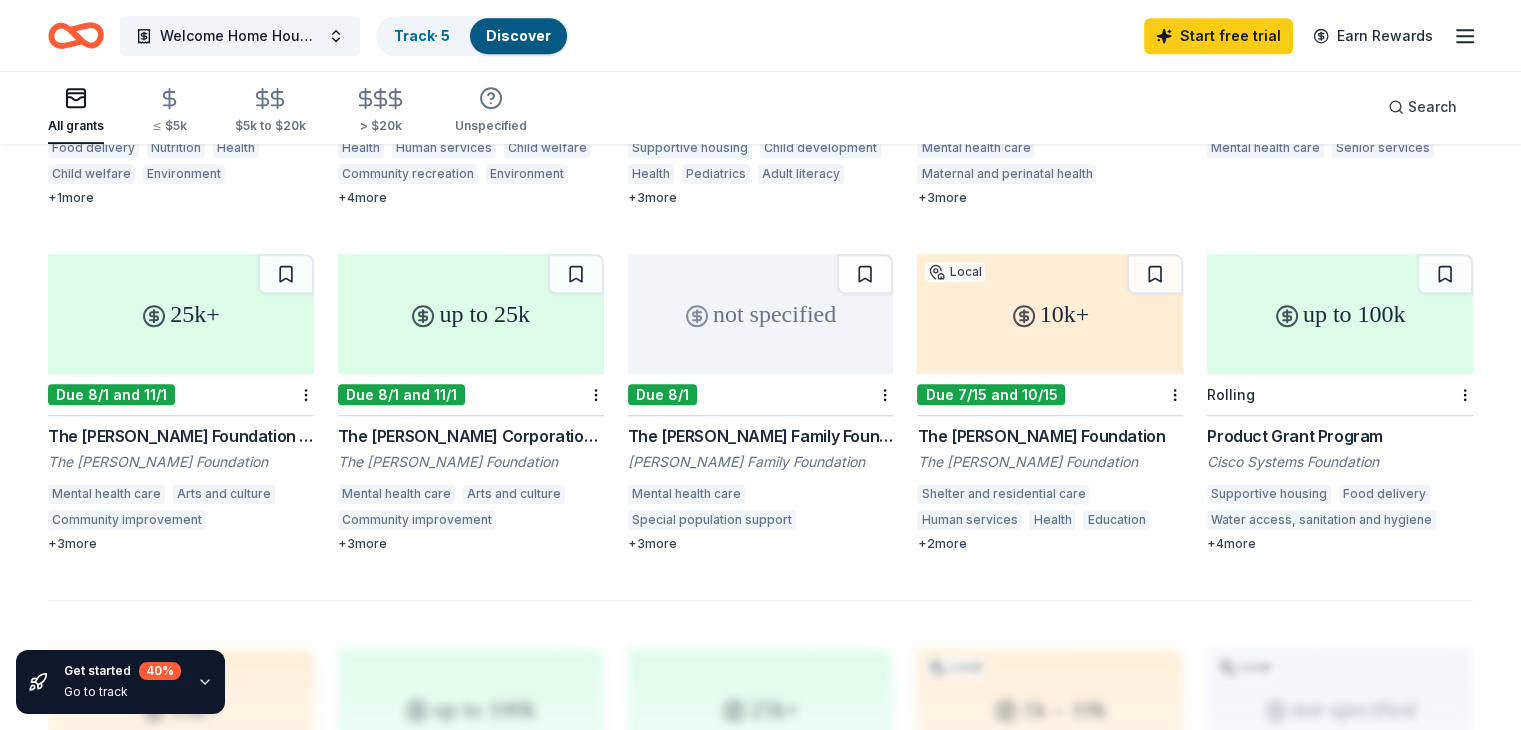 click on "up to 25k" at bounding box center [471, 314] 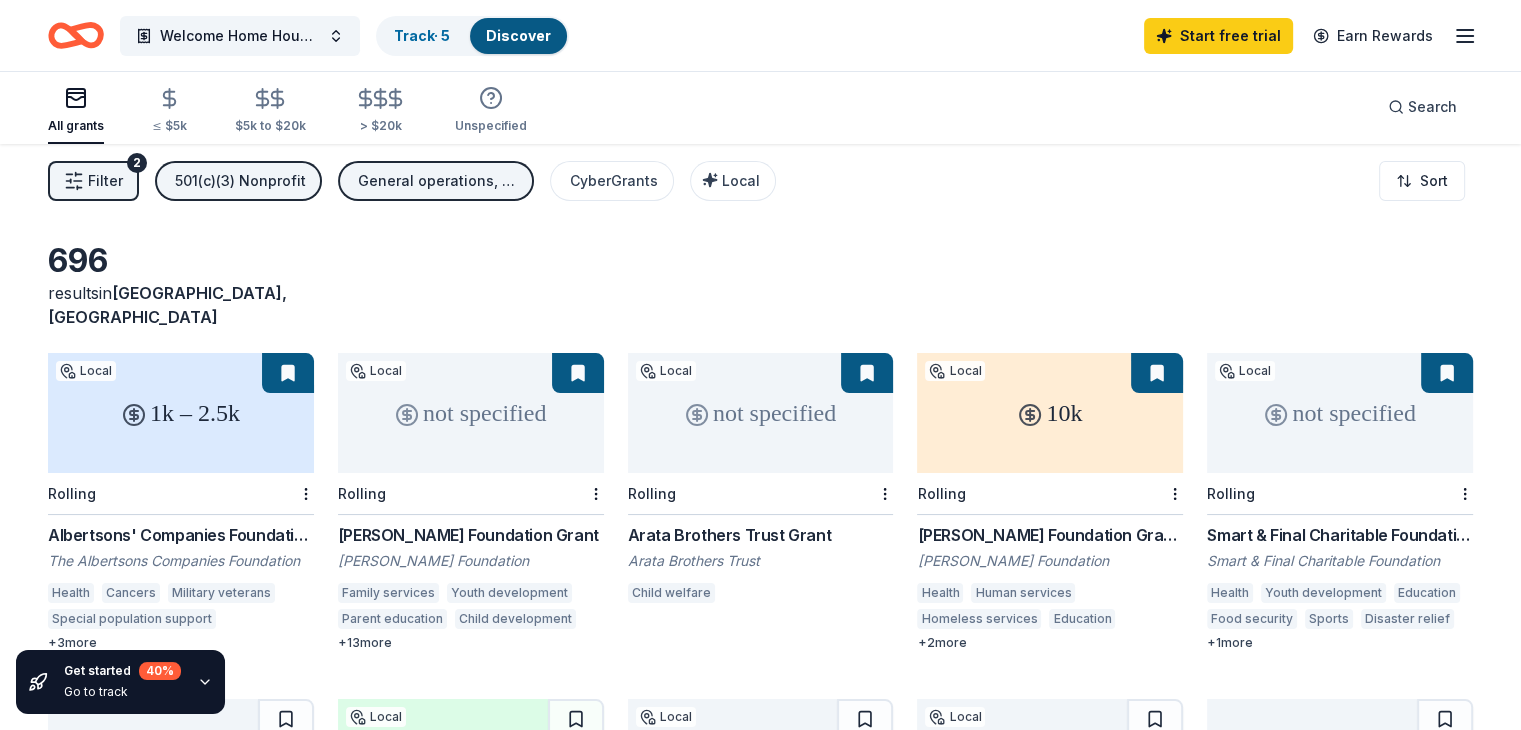 scroll, scrollTop: 2, scrollLeft: 0, axis: vertical 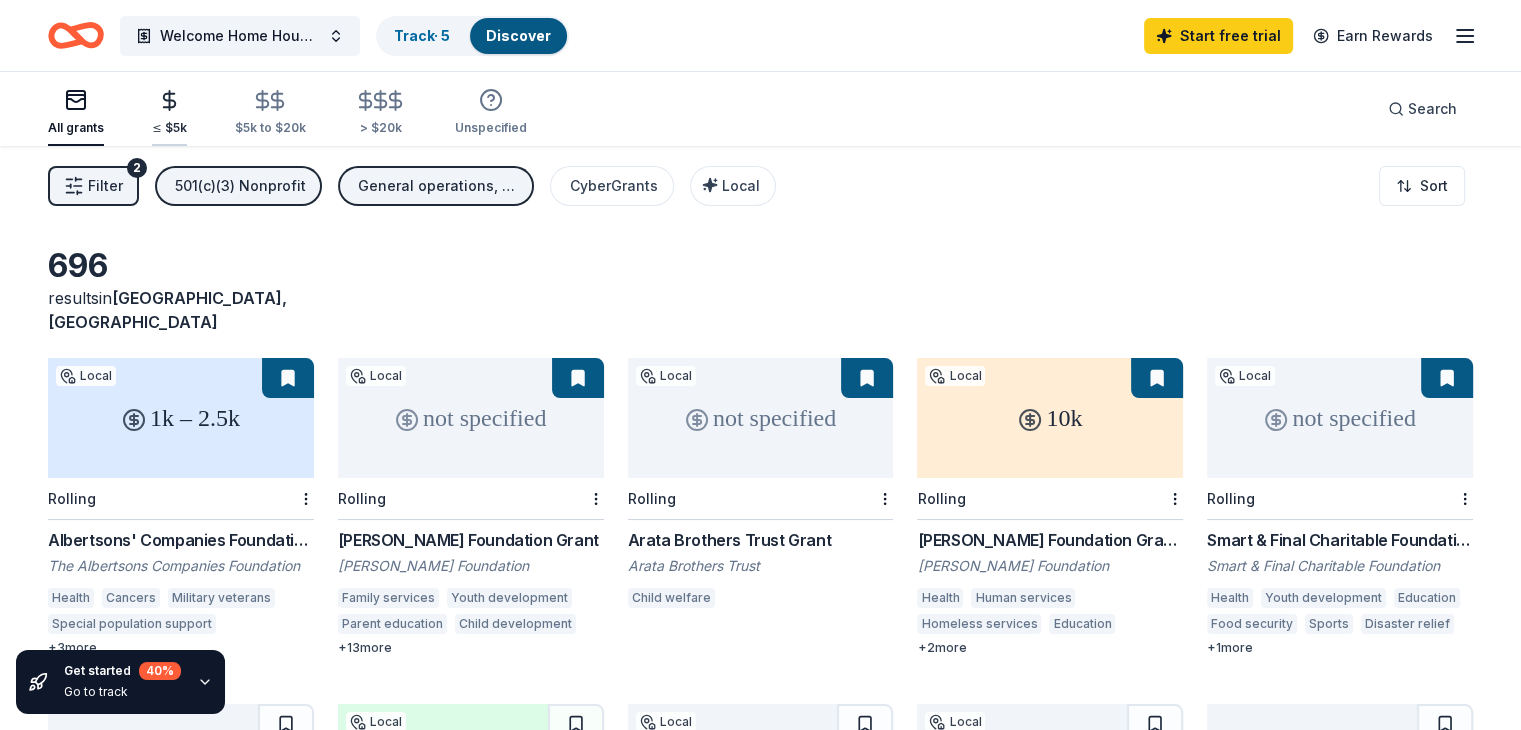 click 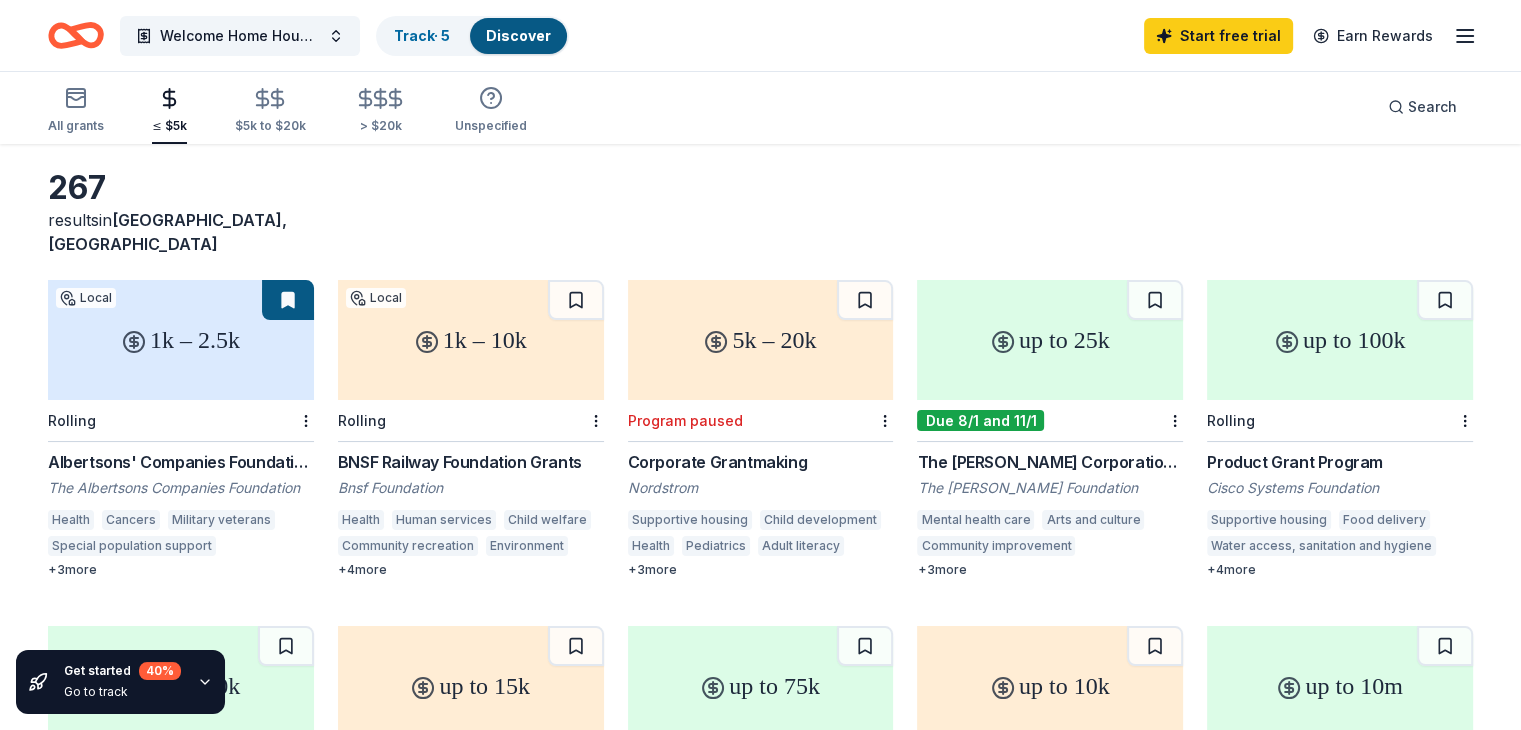 scroll, scrollTop: 80, scrollLeft: 0, axis: vertical 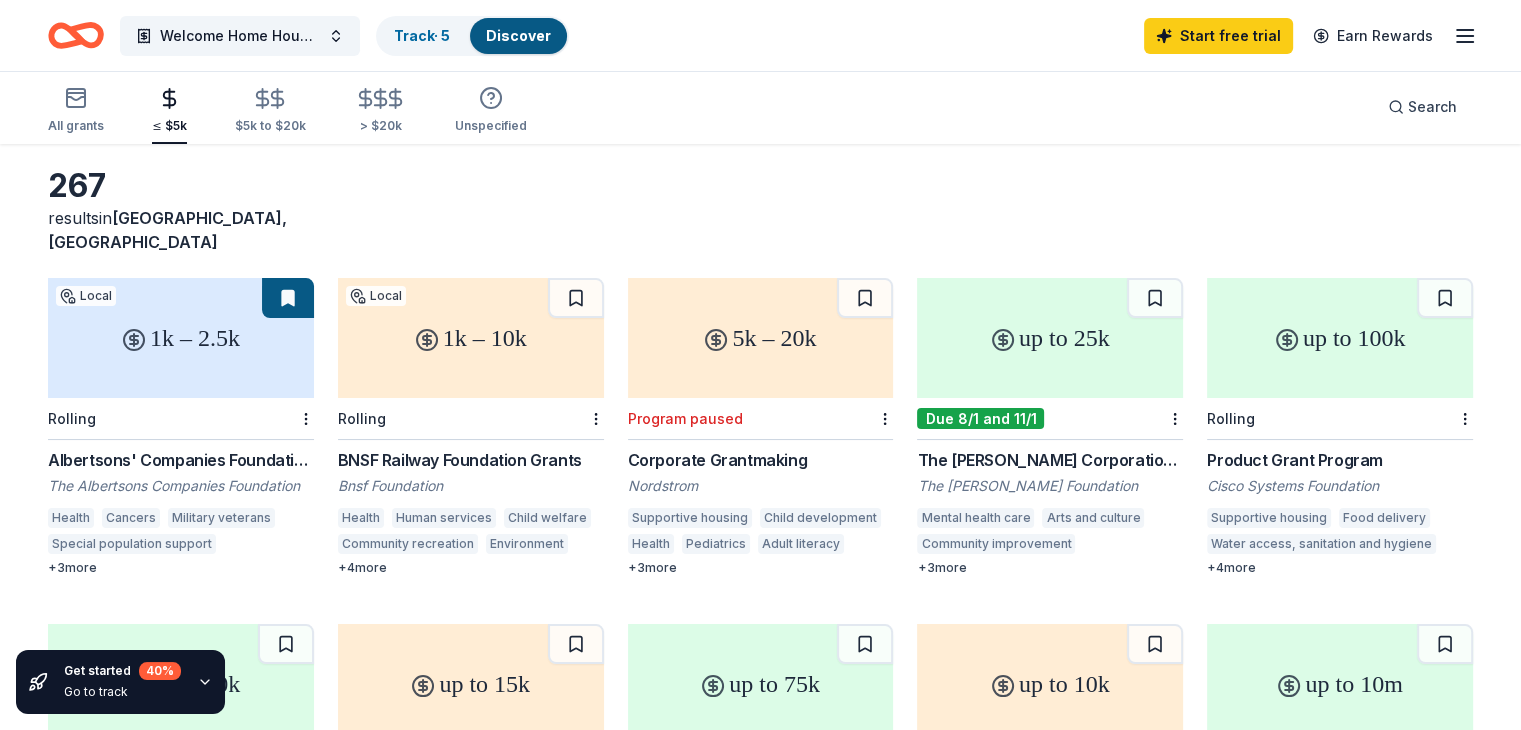 click on "up to 100k" at bounding box center (1340, 338) 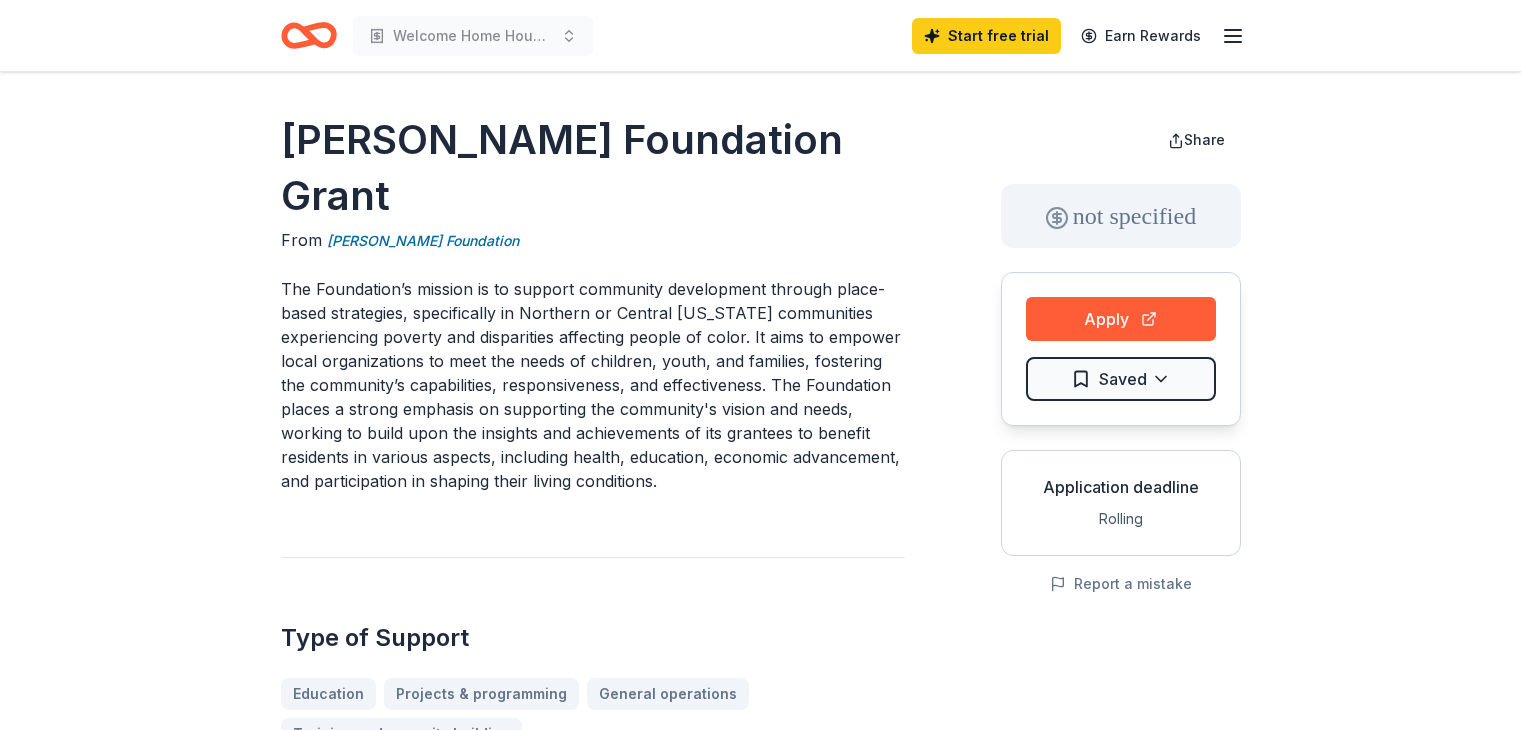 scroll, scrollTop: 0, scrollLeft: 0, axis: both 